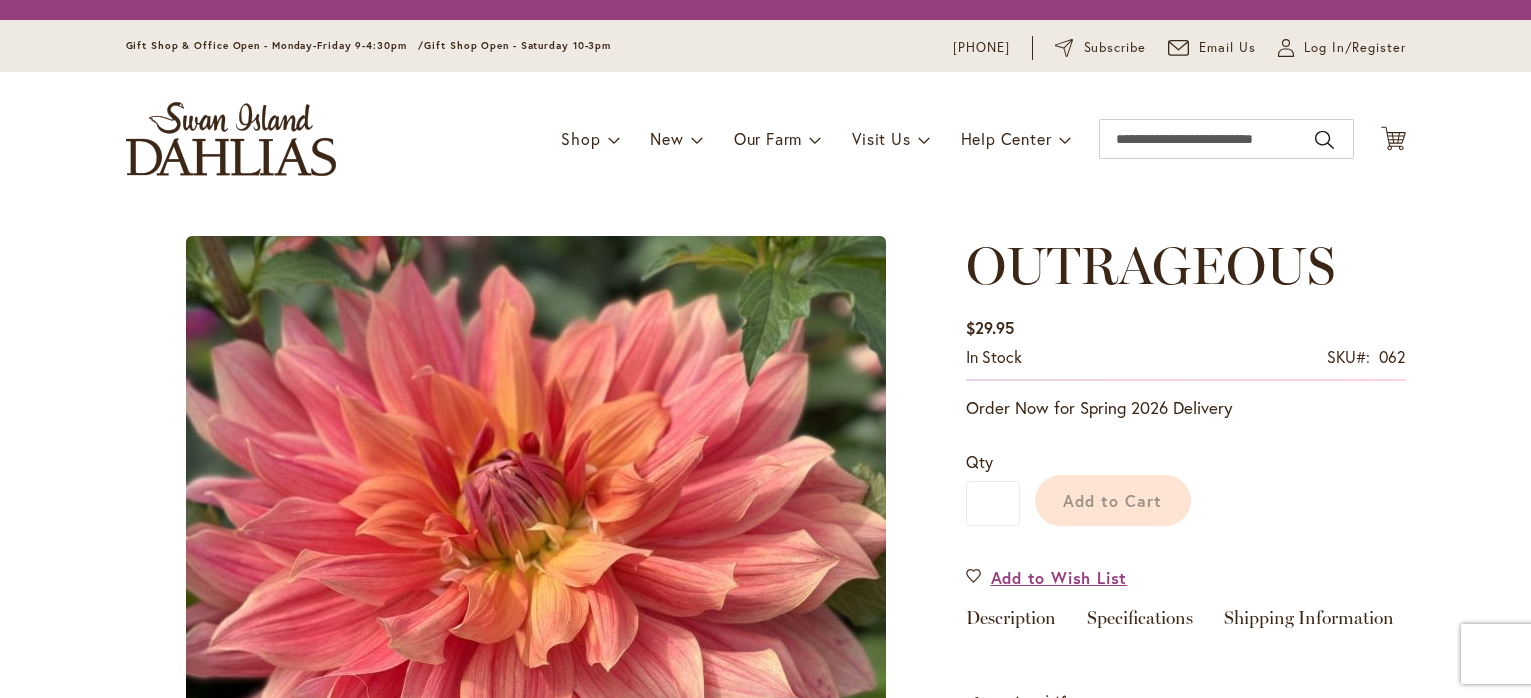 scroll, scrollTop: 0, scrollLeft: 0, axis: both 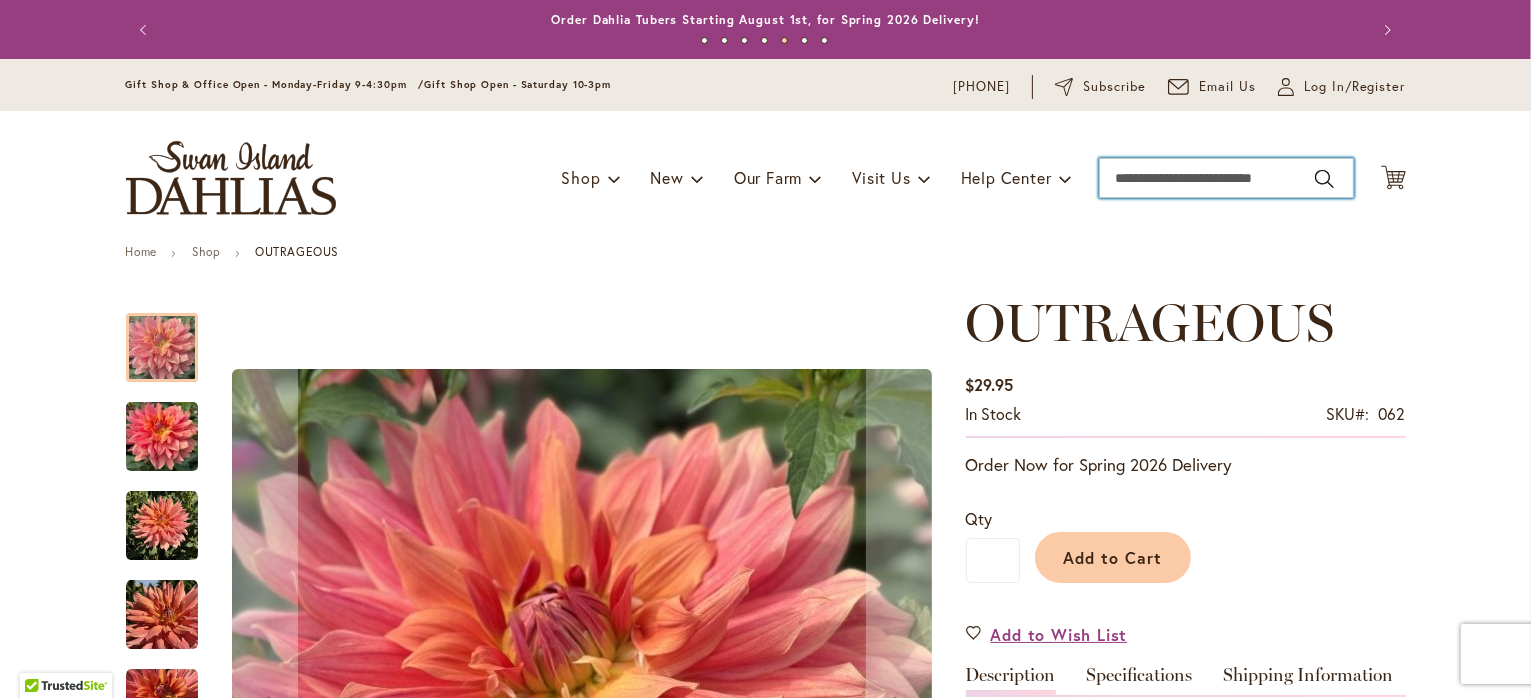 click on "Search" at bounding box center (1226, 178) 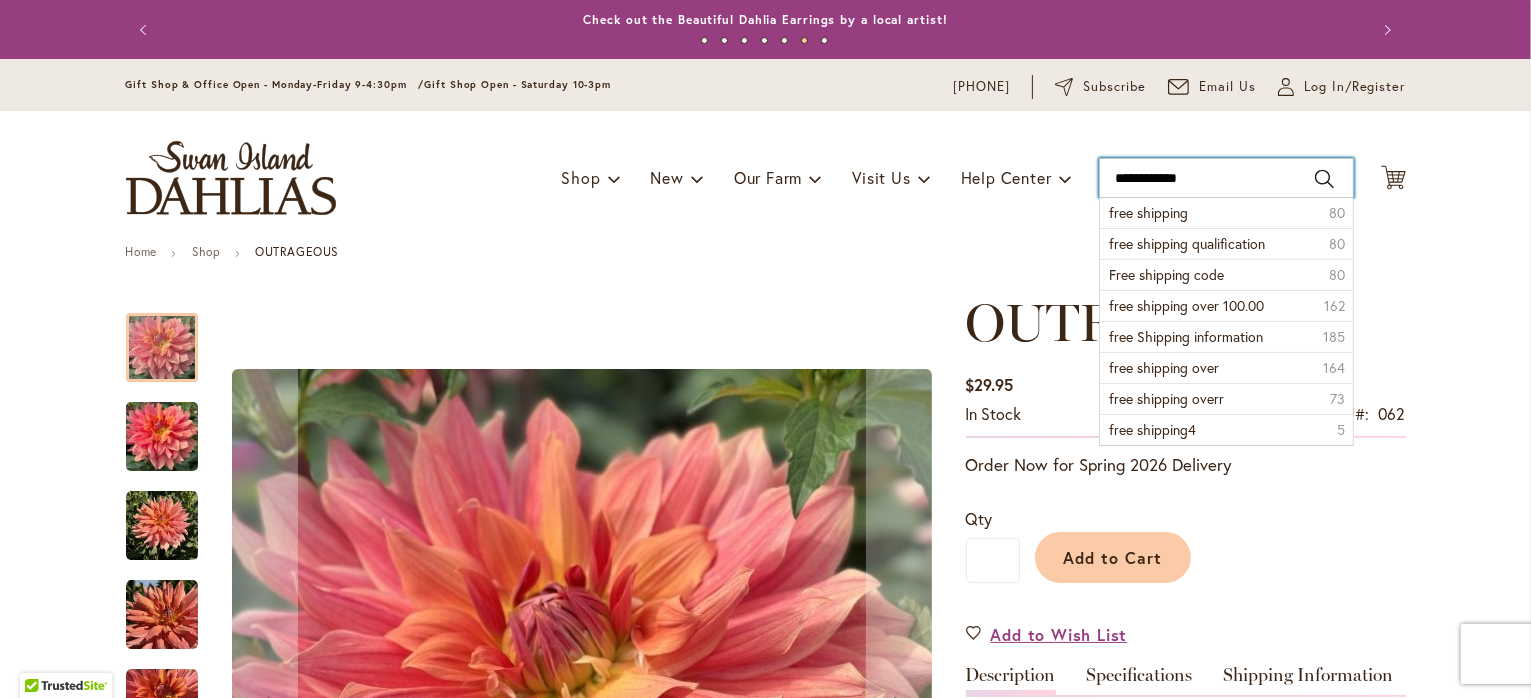type on "**********" 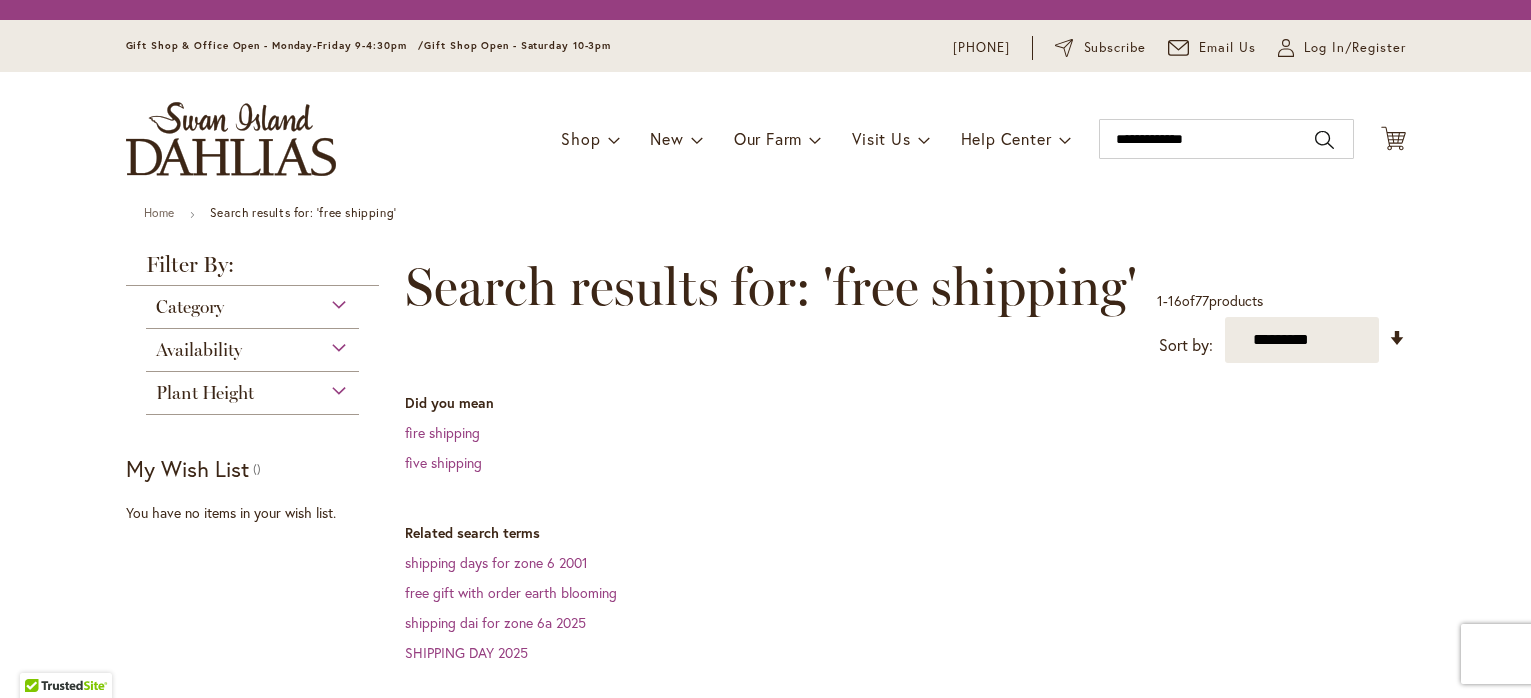 scroll, scrollTop: 0, scrollLeft: 0, axis: both 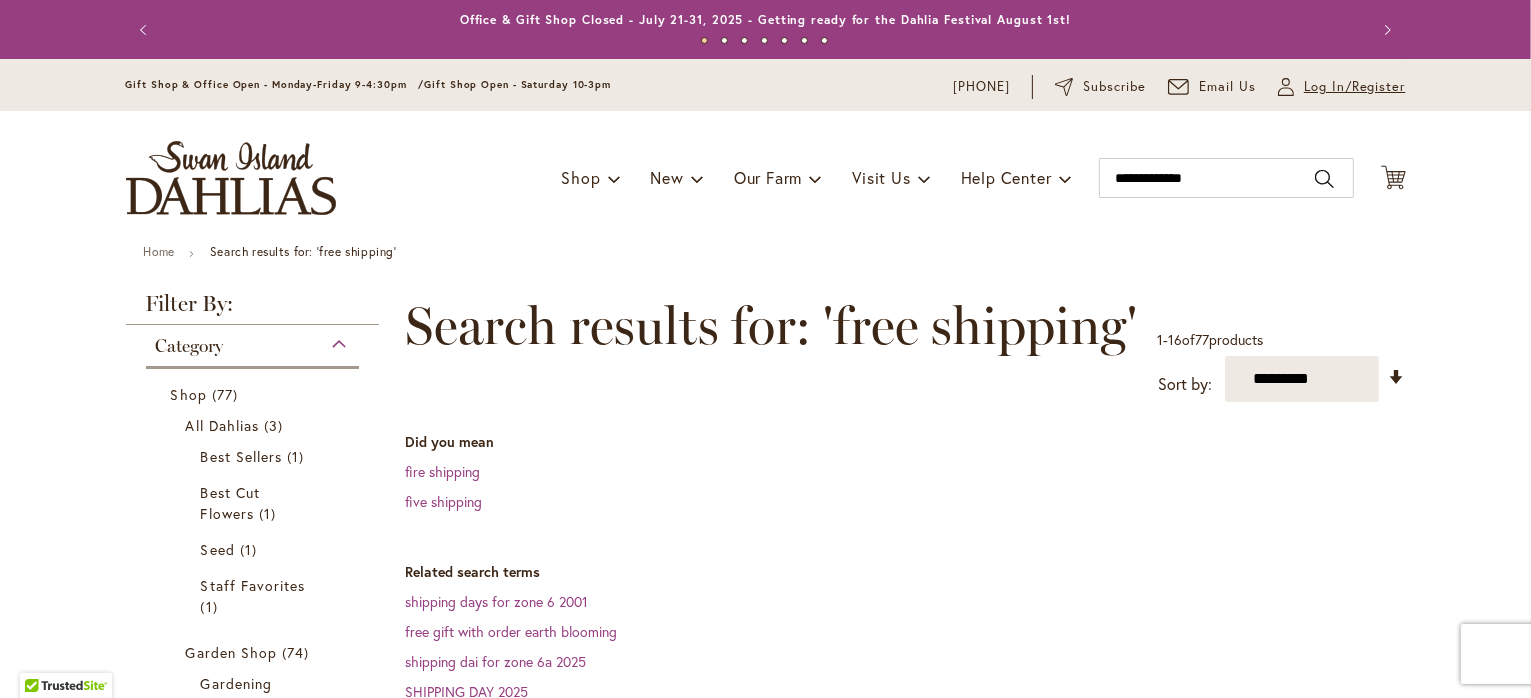 click on "Log In/Register" at bounding box center (1355, 87) 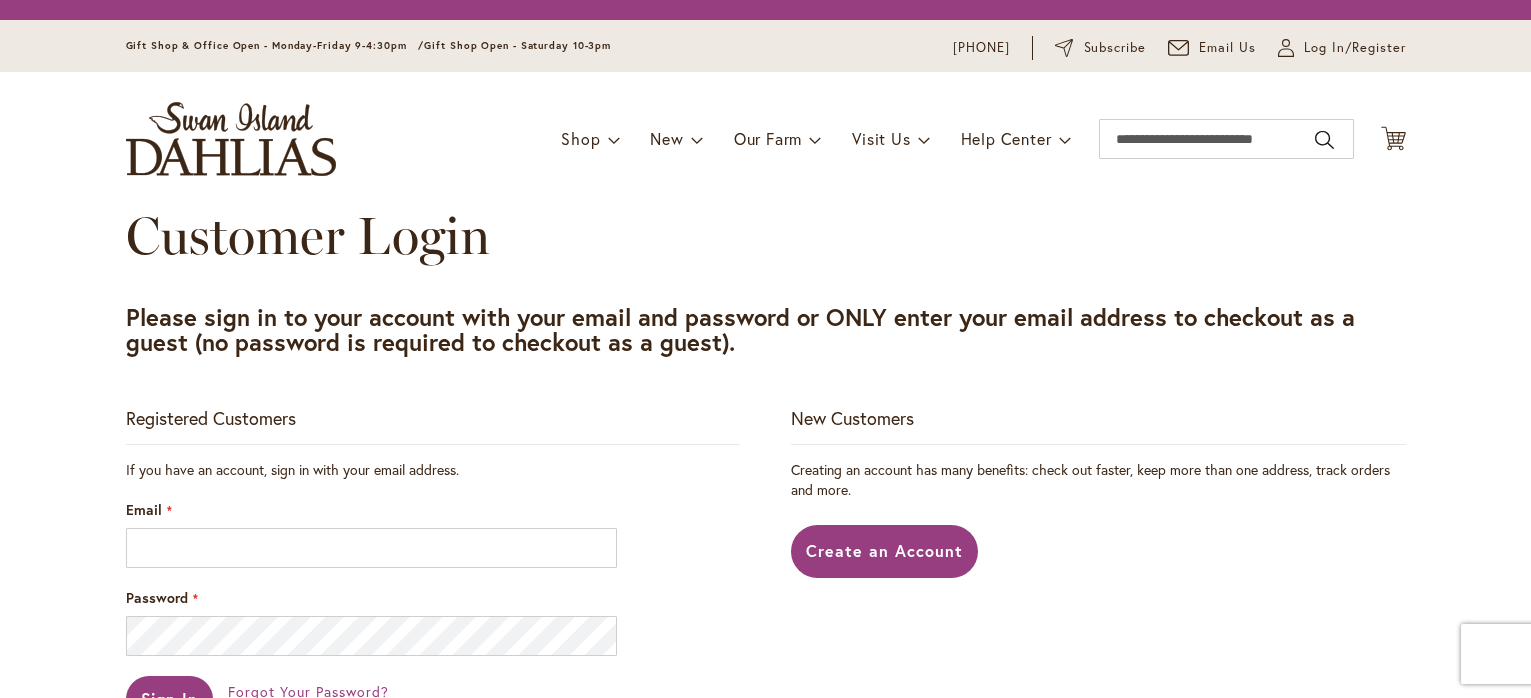 scroll, scrollTop: 0, scrollLeft: 0, axis: both 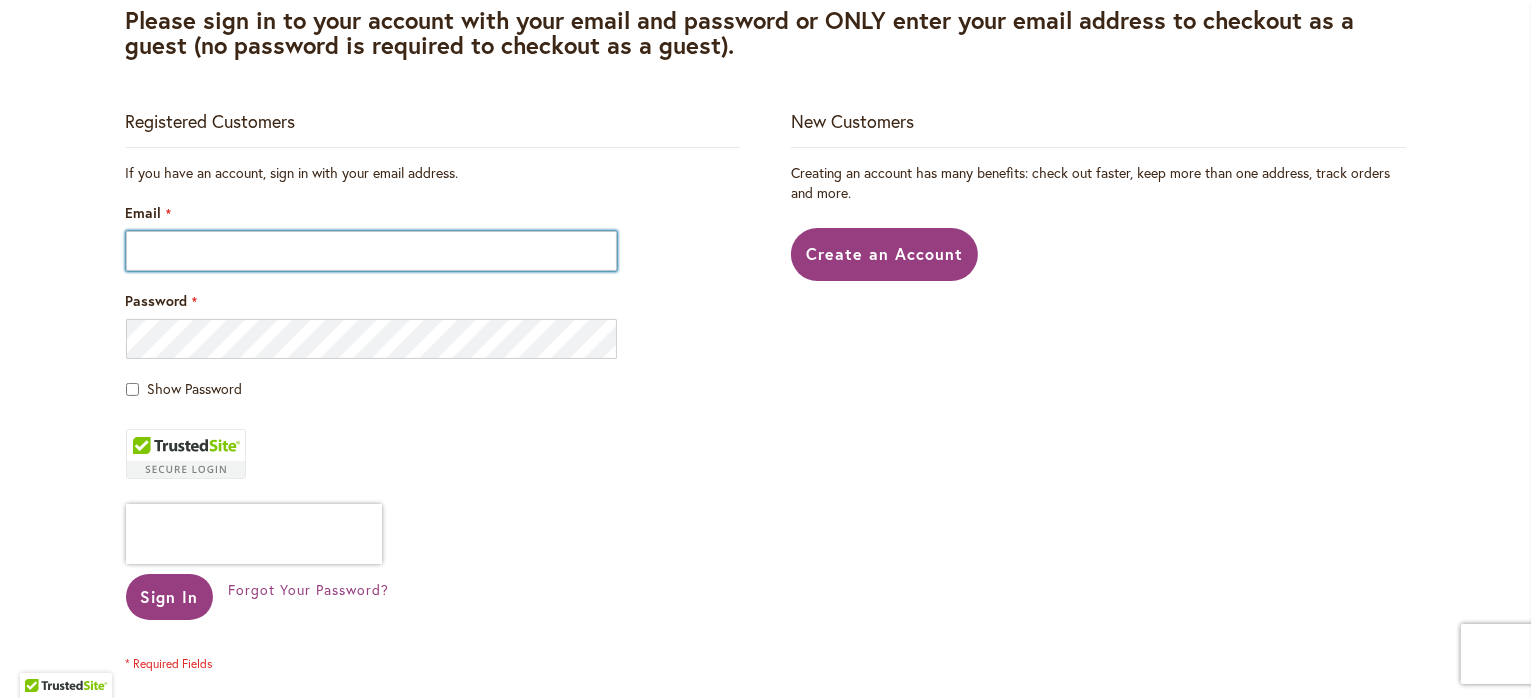 click on "Email" at bounding box center (372, 251) 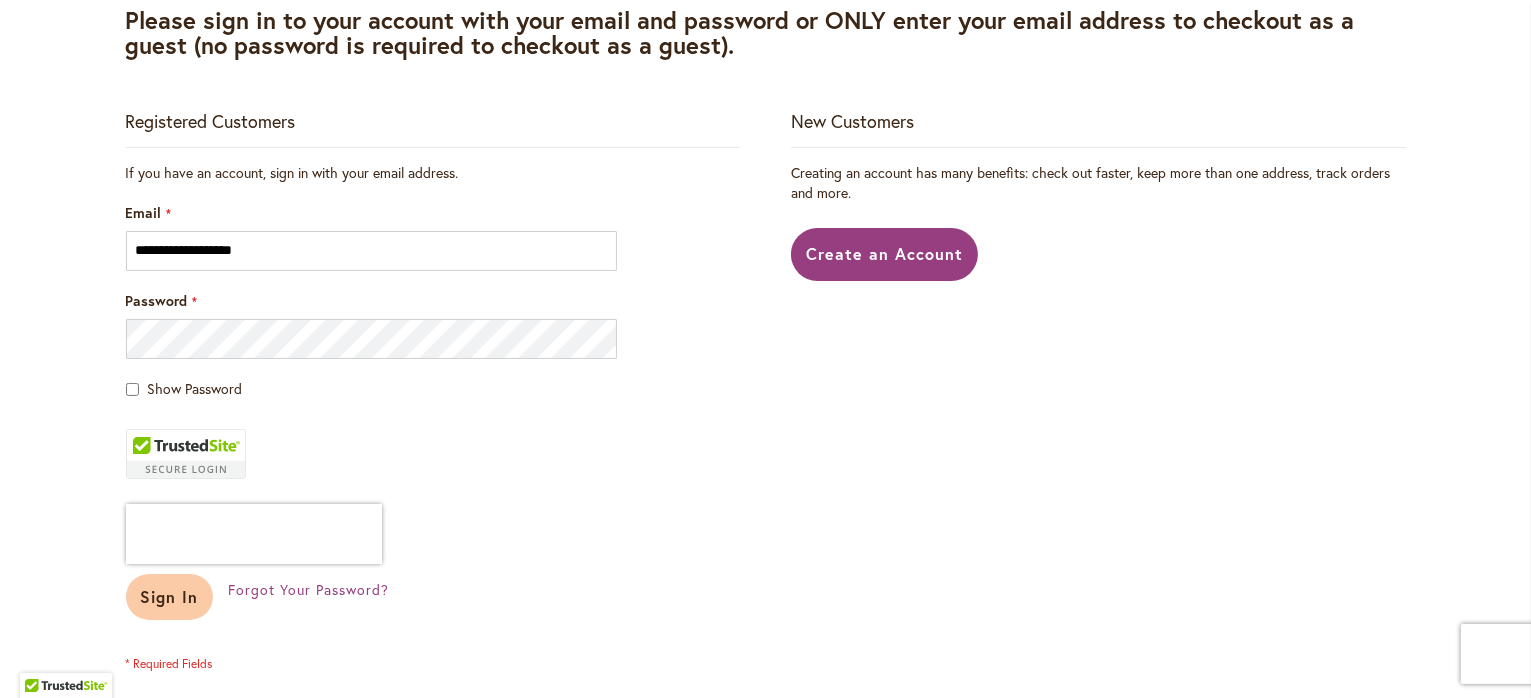 click on "Sign In" at bounding box center [170, 597] 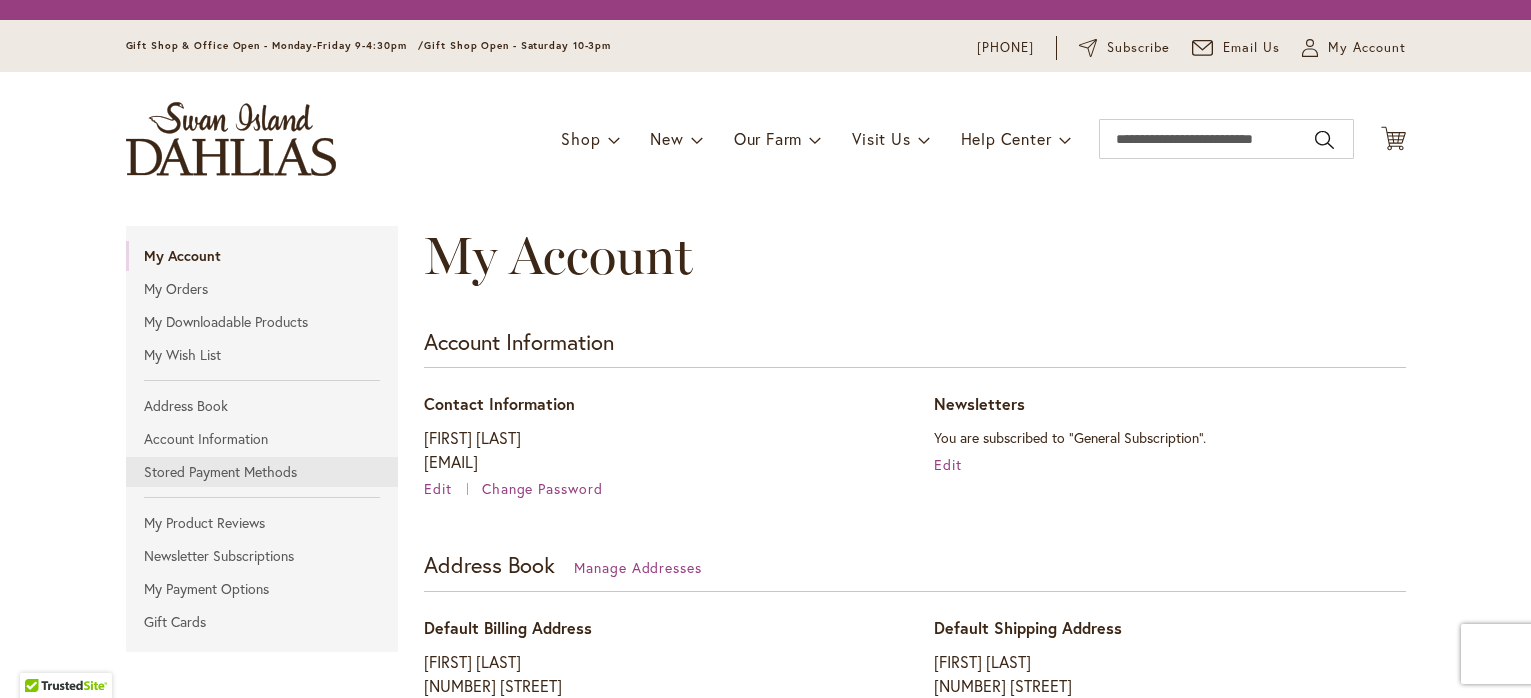 scroll, scrollTop: 0, scrollLeft: 0, axis: both 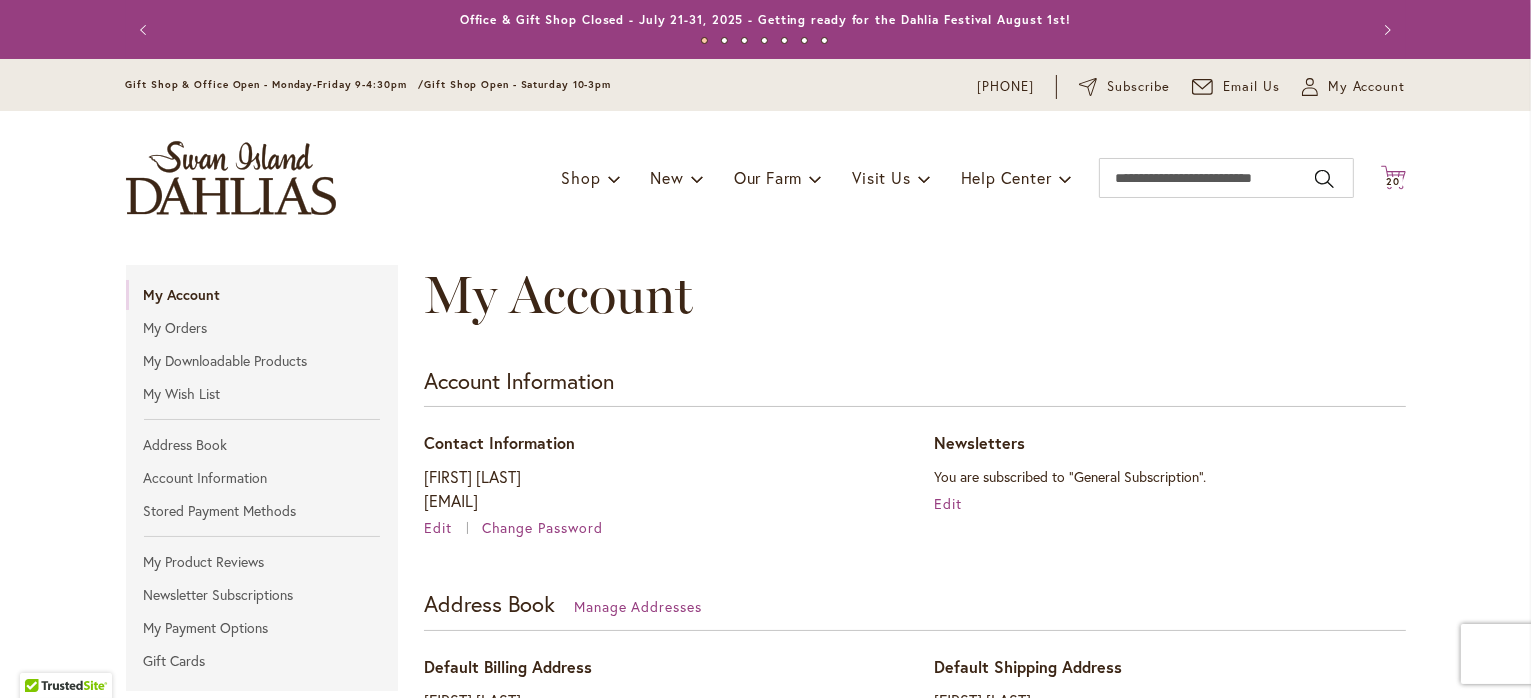 click on "20" at bounding box center [1393, 181] 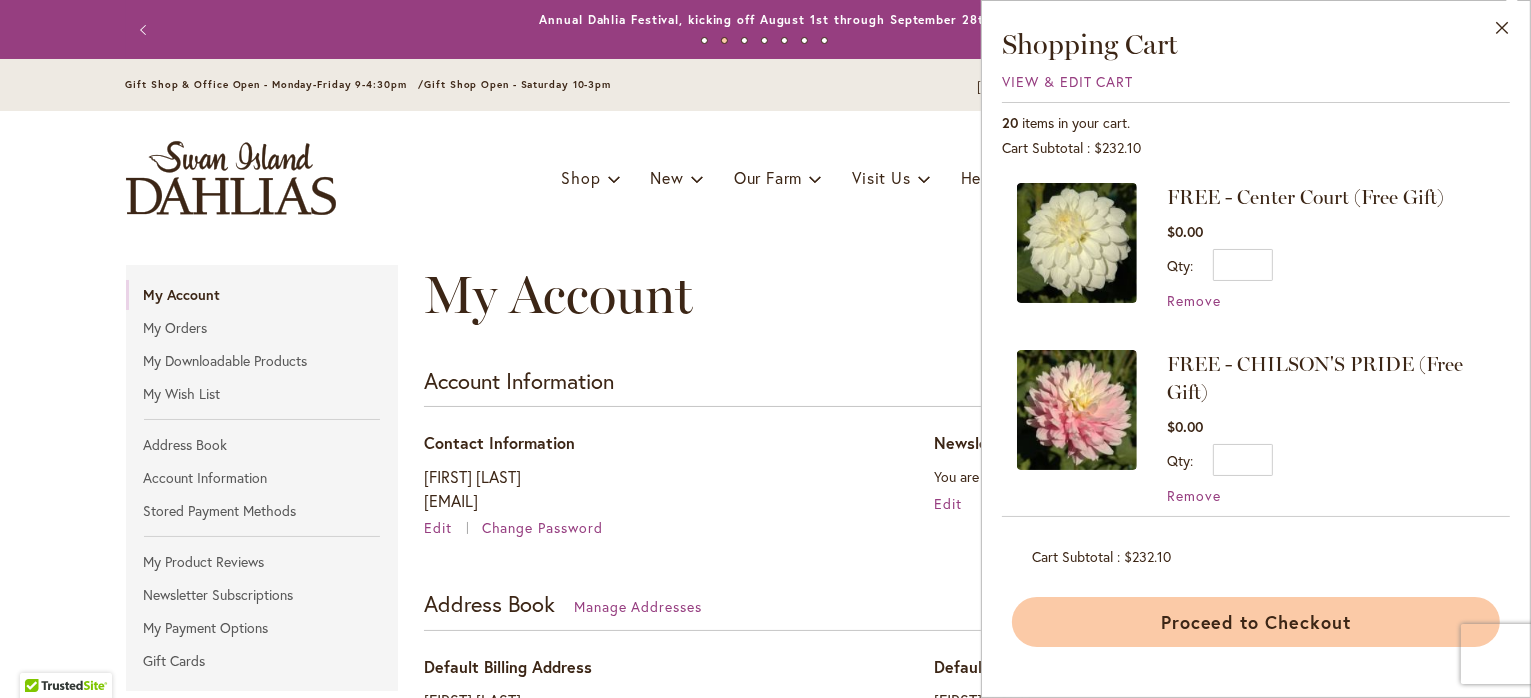 click on "Proceed to Checkout" at bounding box center [1256, 622] 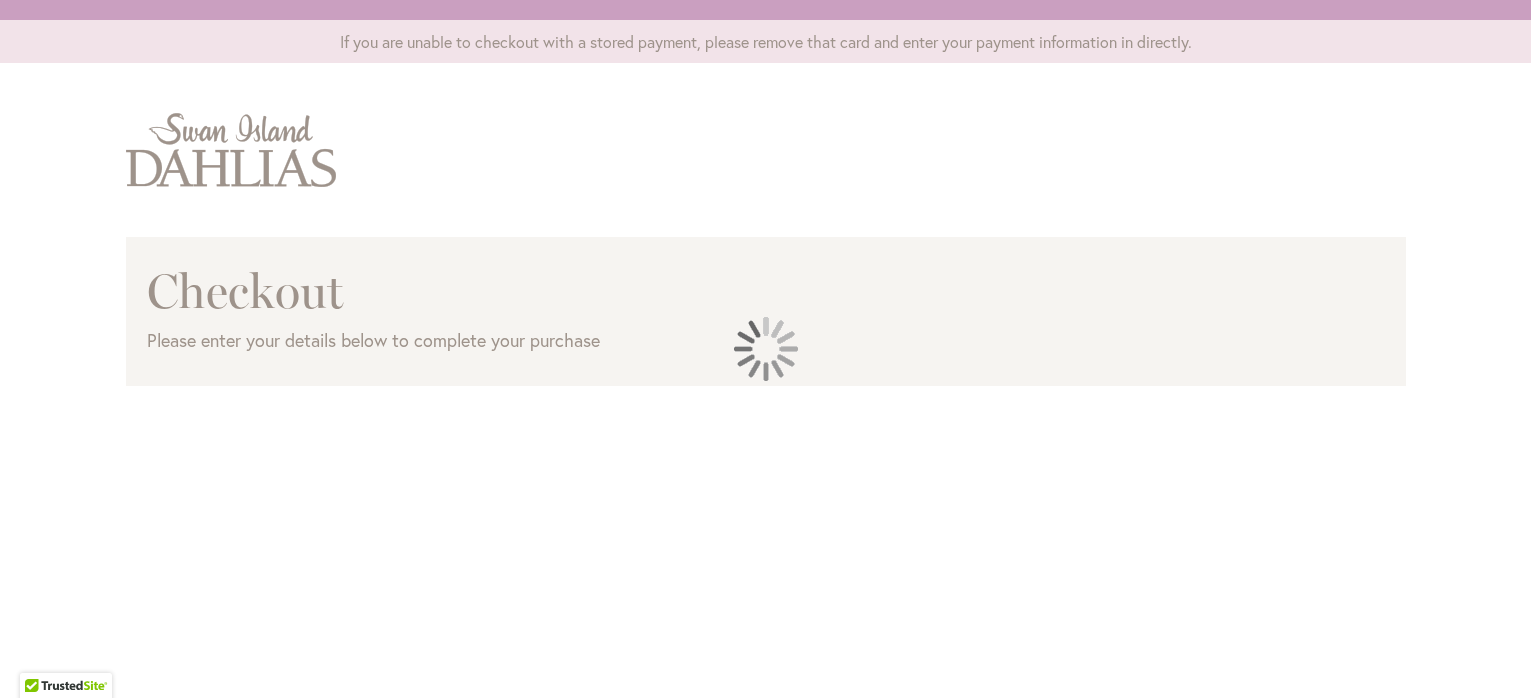 scroll, scrollTop: 0, scrollLeft: 0, axis: both 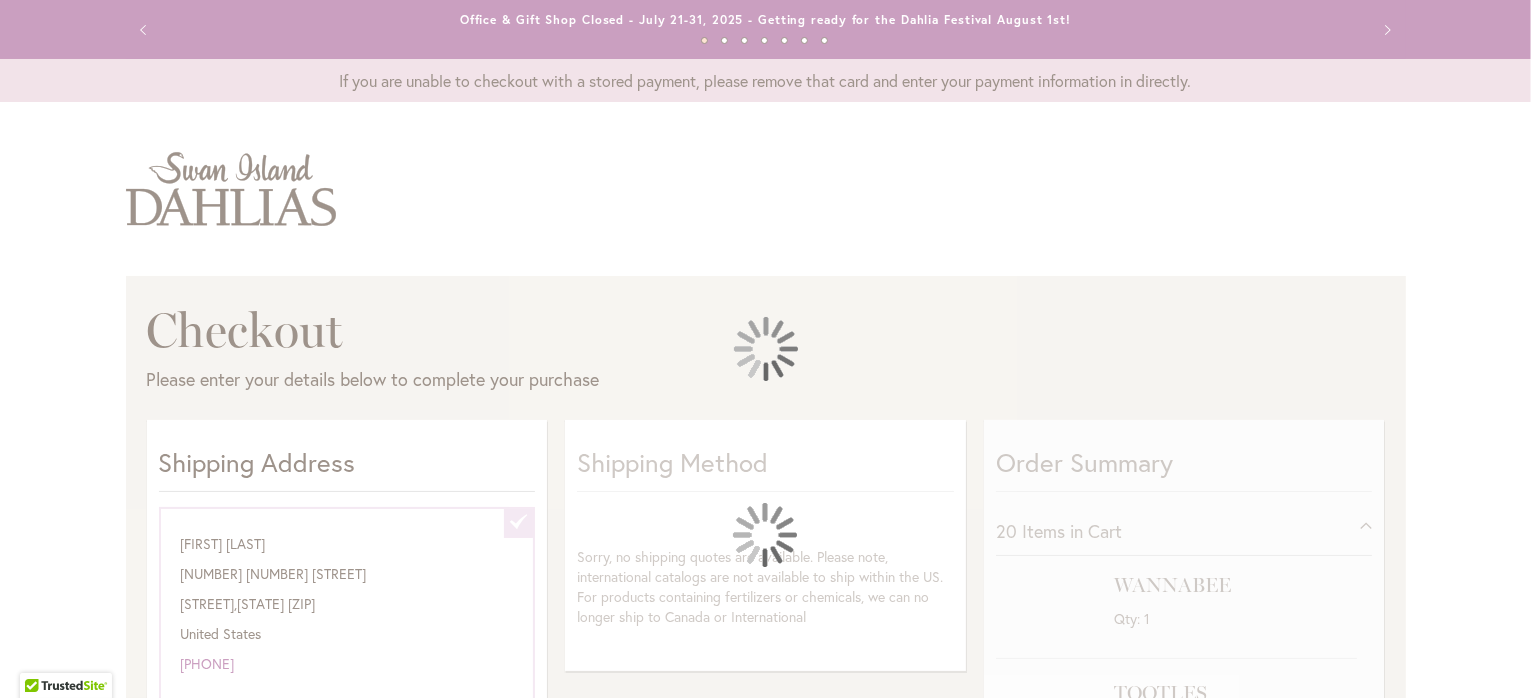 select on "**********" 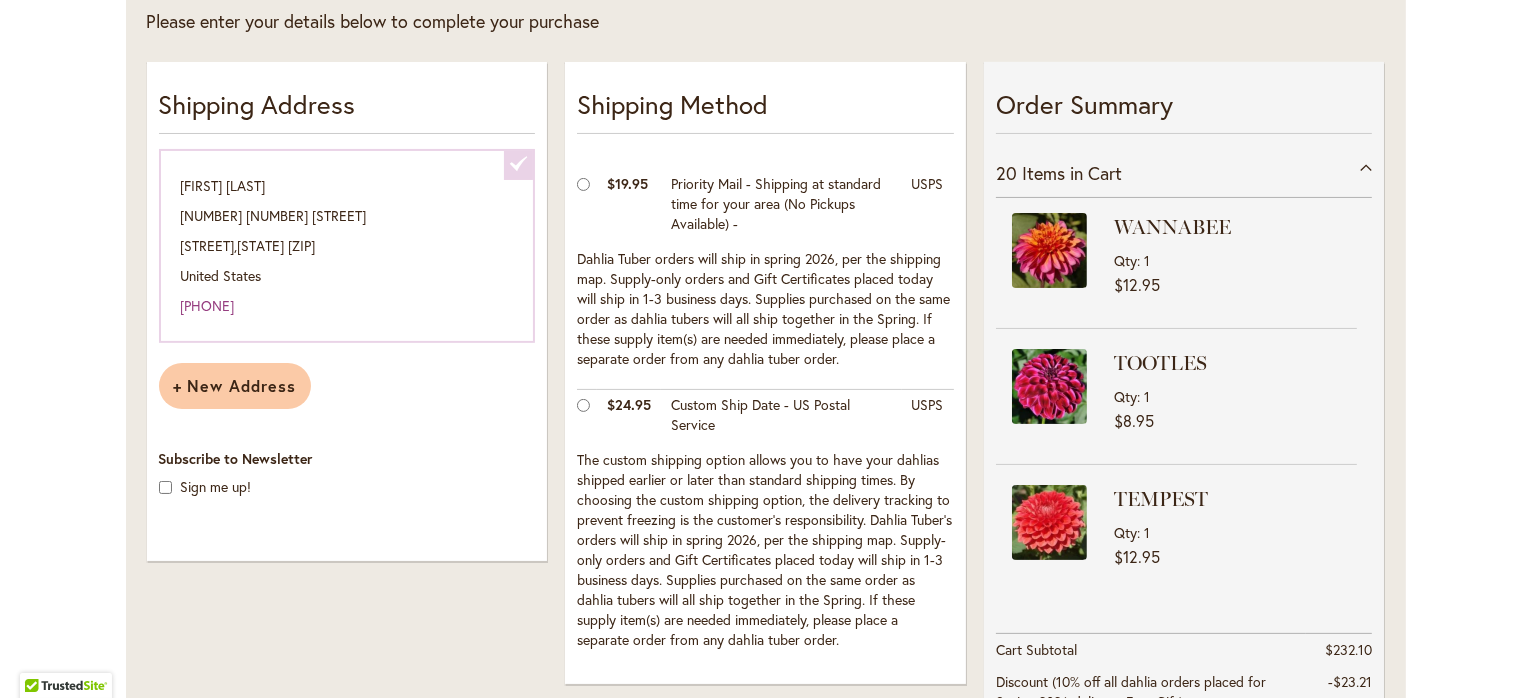 scroll, scrollTop: 362, scrollLeft: 0, axis: vertical 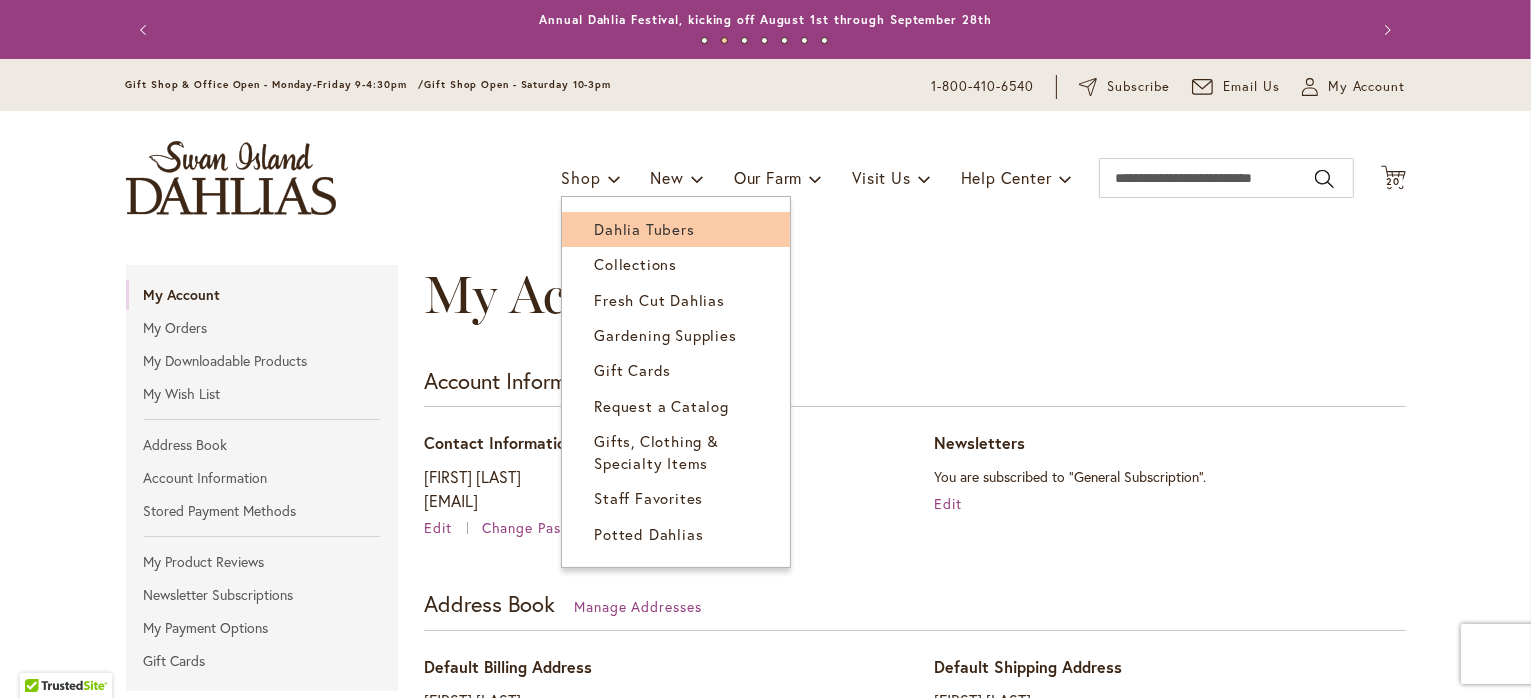 click on "Dahlia Tubers" at bounding box center (644, 229) 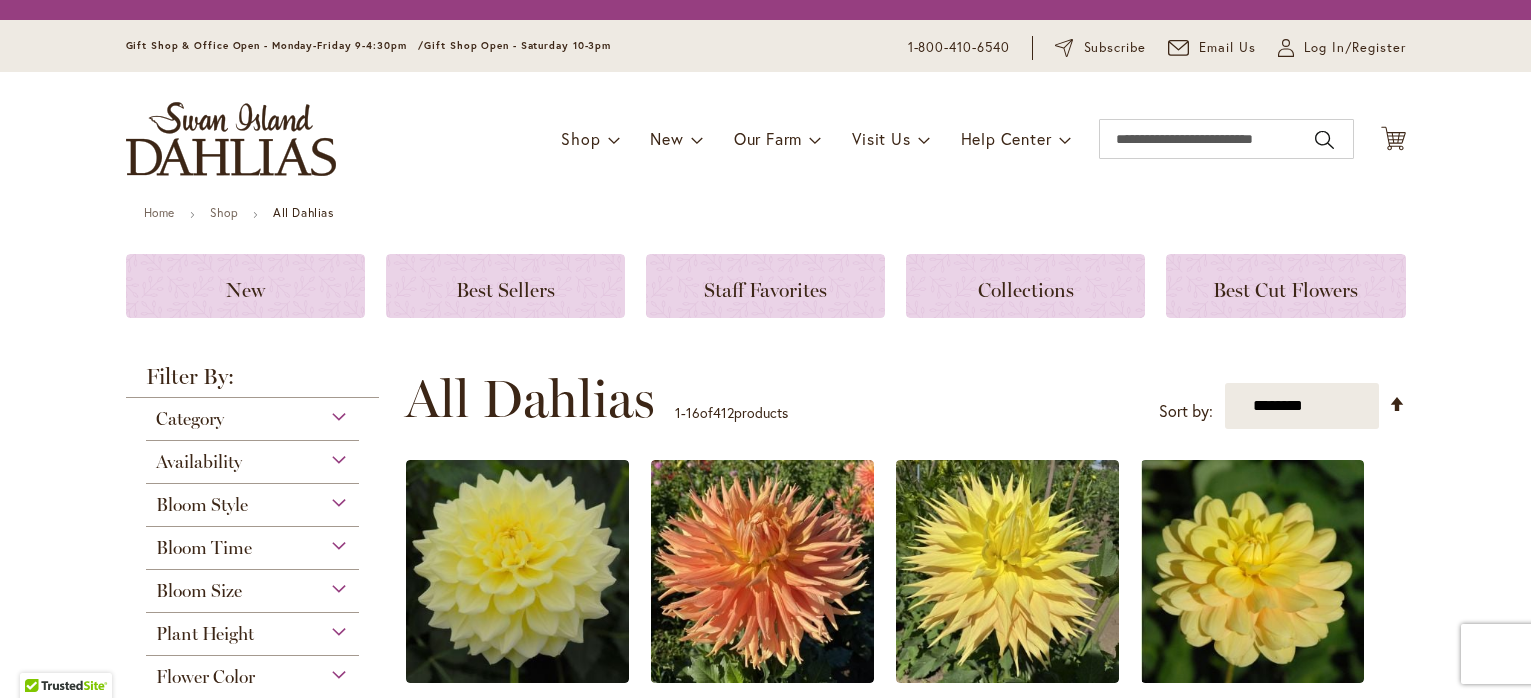 scroll, scrollTop: 0, scrollLeft: 0, axis: both 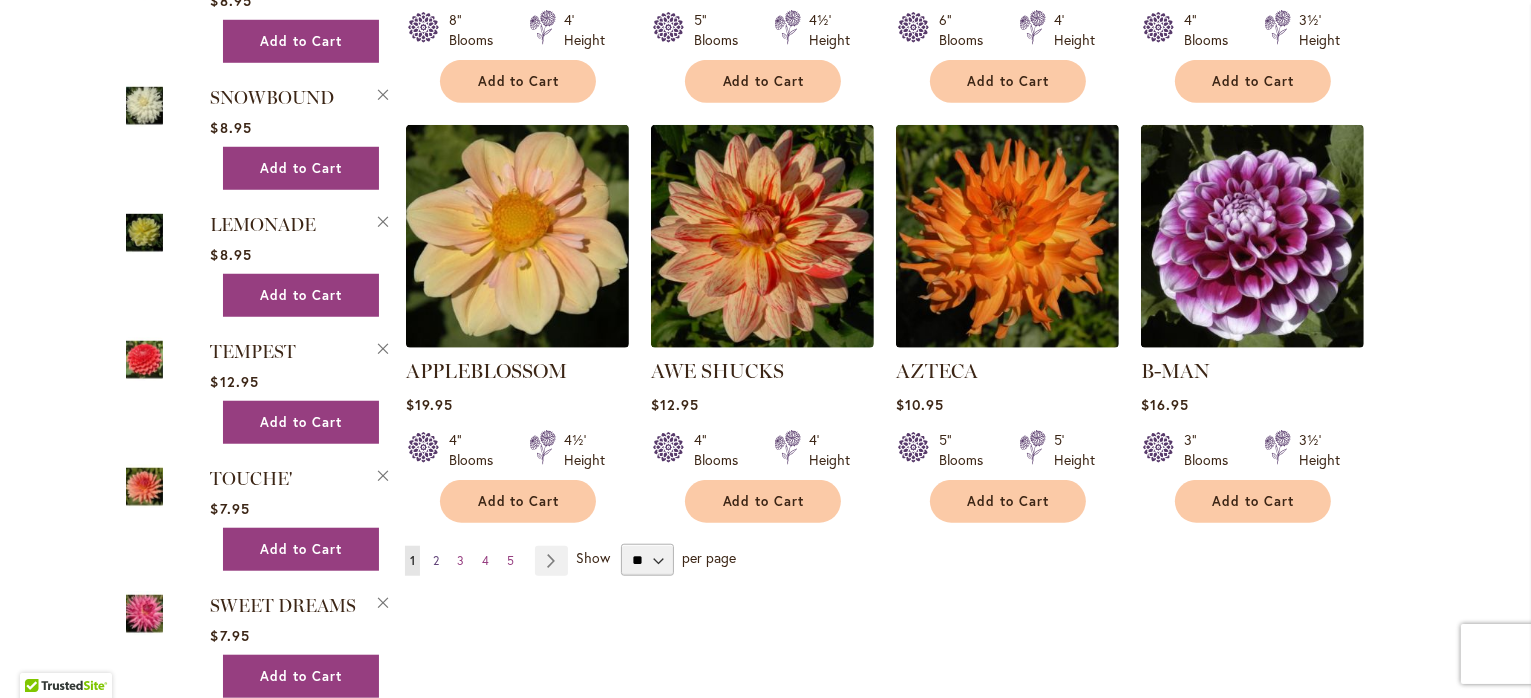 click on "2" at bounding box center [436, 560] 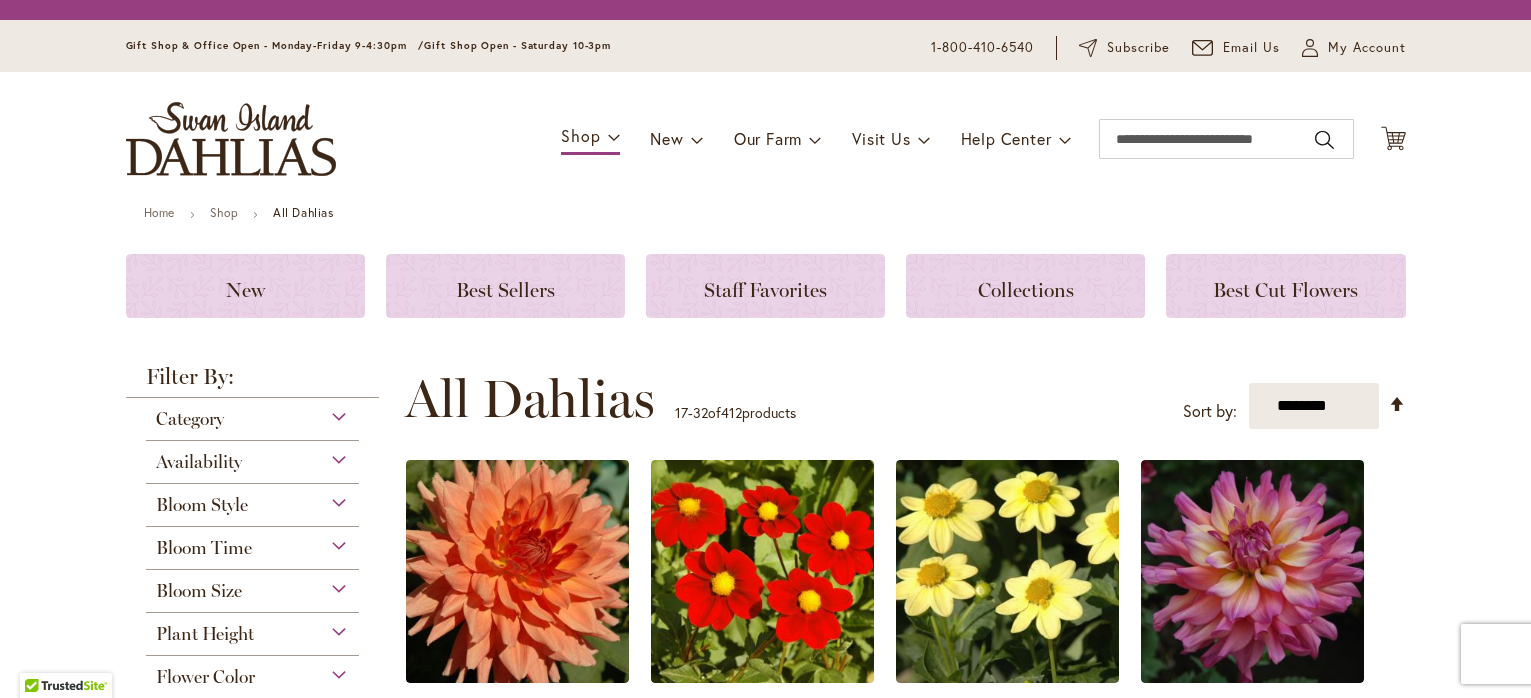 scroll, scrollTop: 0, scrollLeft: 0, axis: both 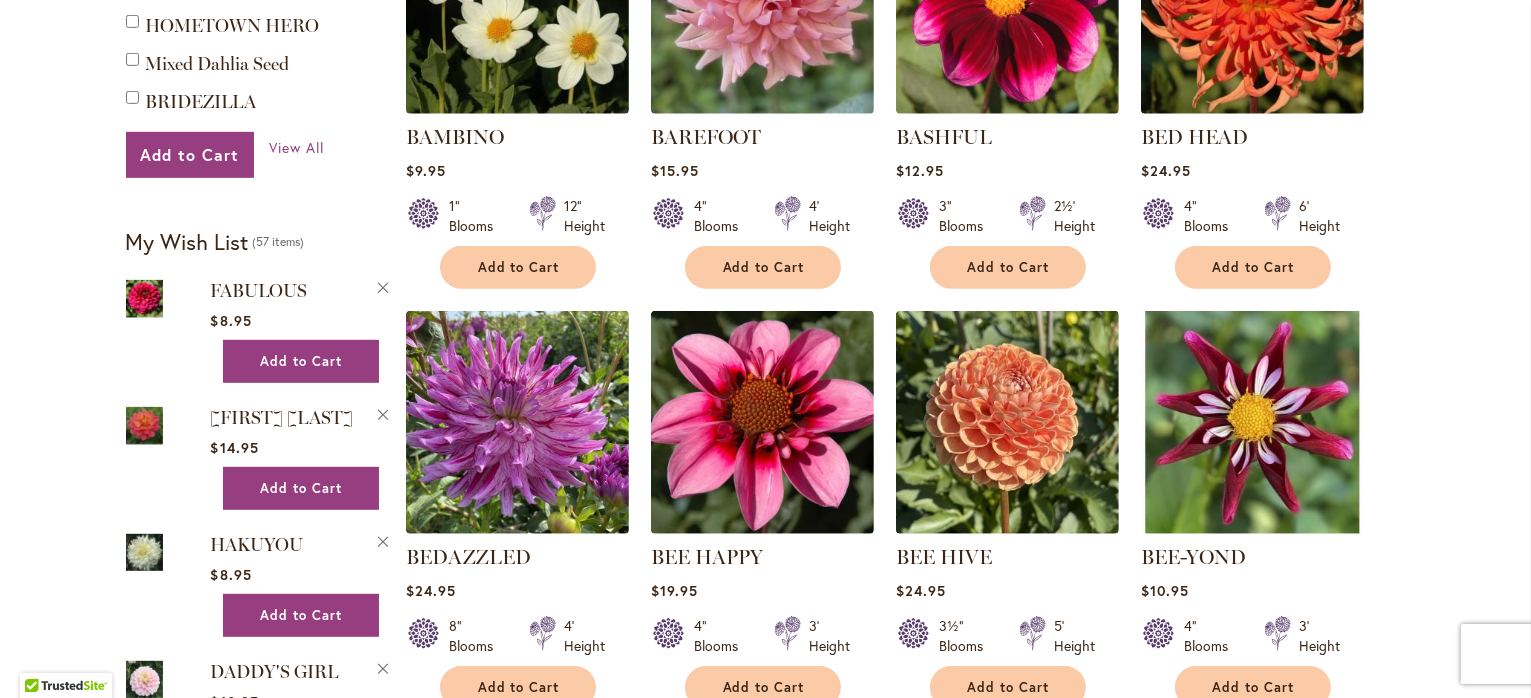 click on "My Wish List" at bounding box center [187, 241] 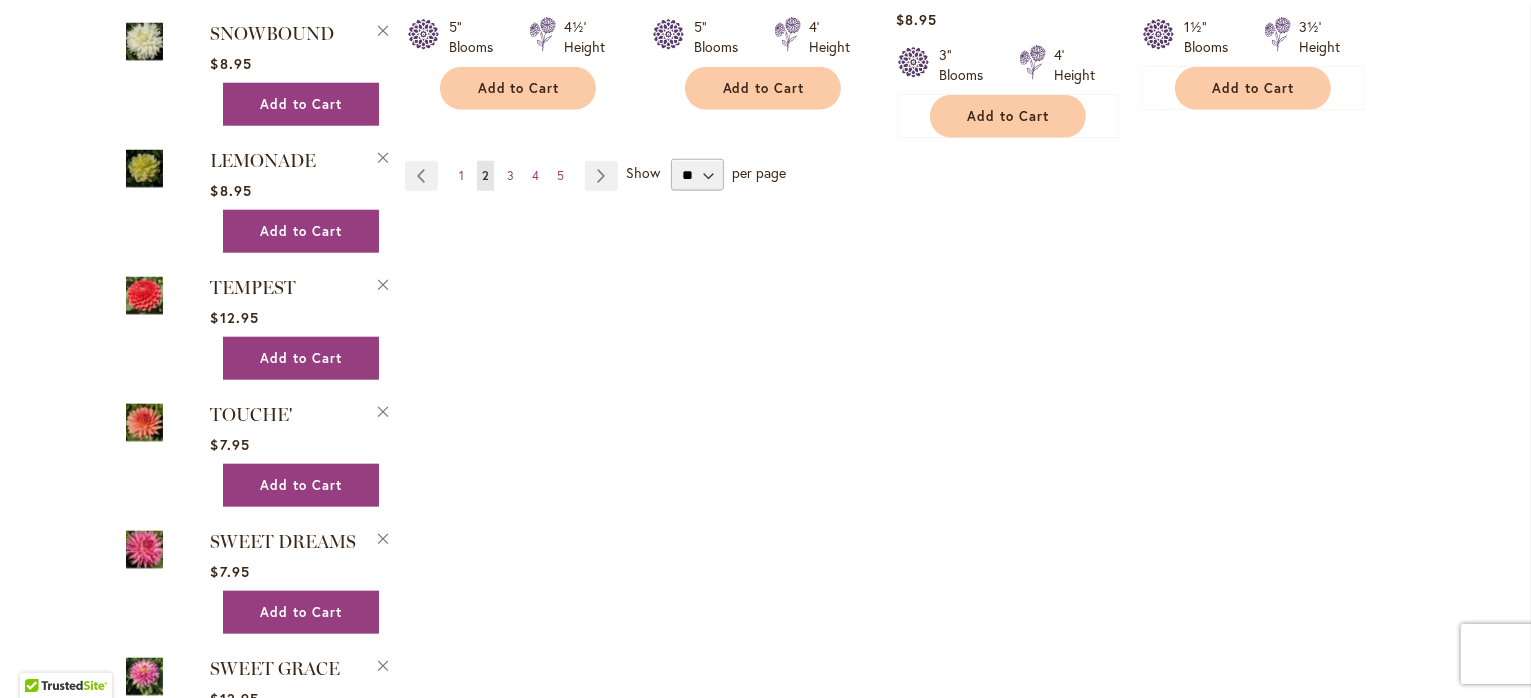 scroll, scrollTop: 2050, scrollLeft: 0, axis: vertical 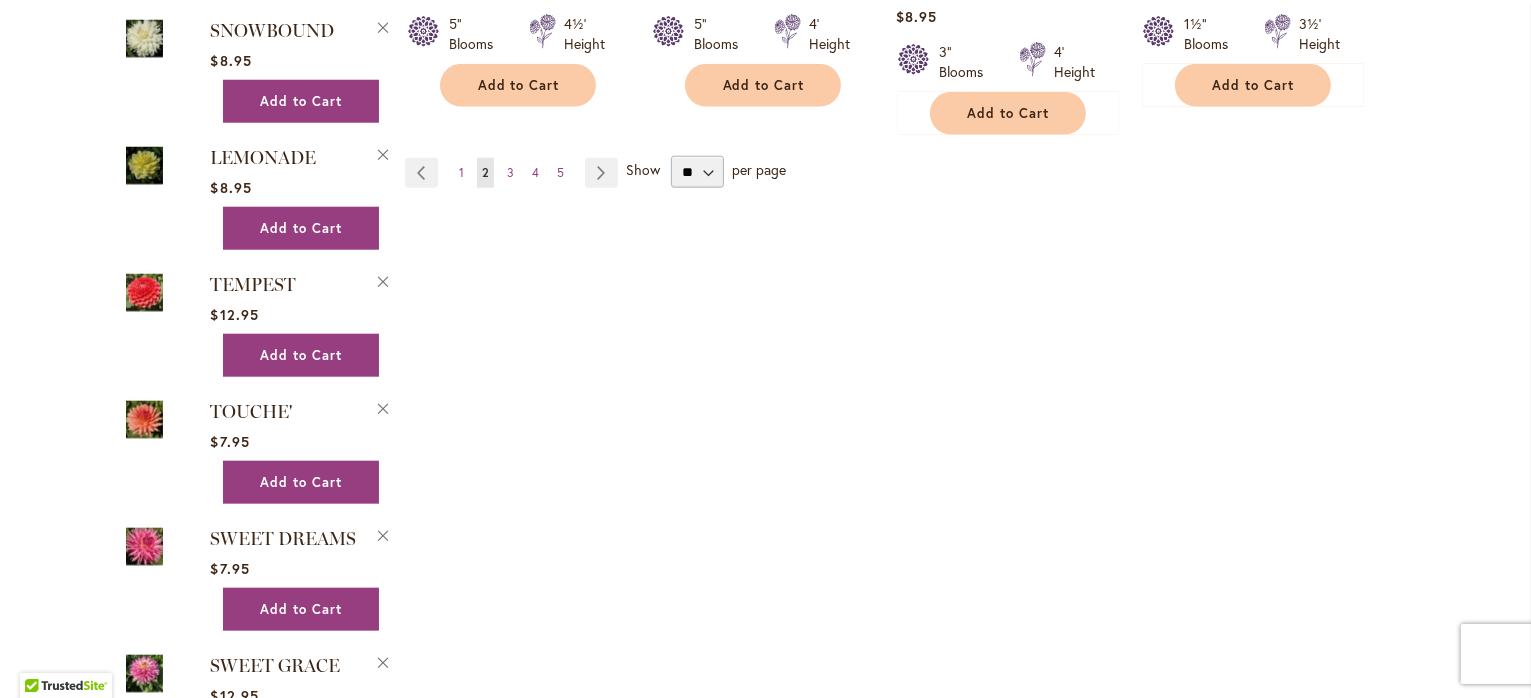 click on "FABULOUS
$8.95
Add to Cart
Remove  FABULOUS  from Wishlist" at bounding box center (259, 570) 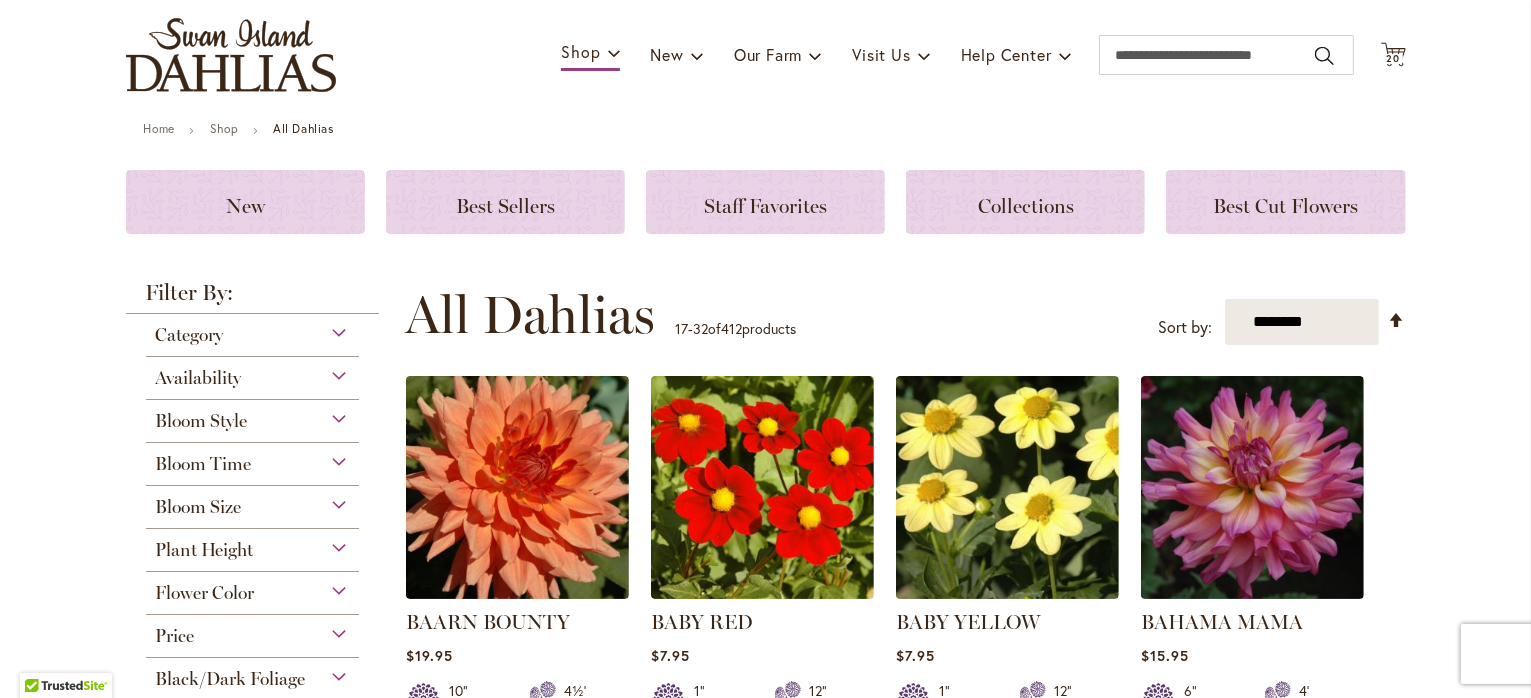 scroll, scrollTop: 0, scrollLeft: 0, axis: both 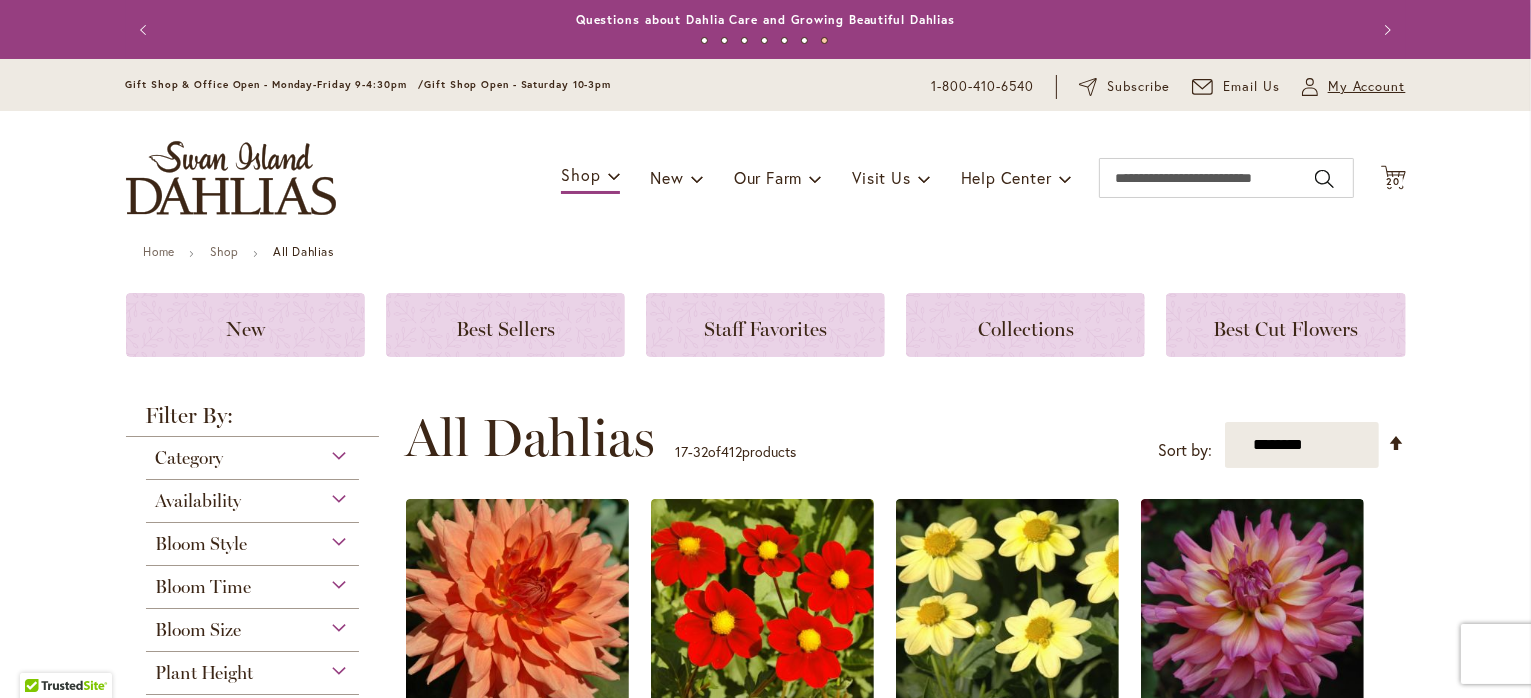 click on "My Account" at bounding box center [1367, 87] 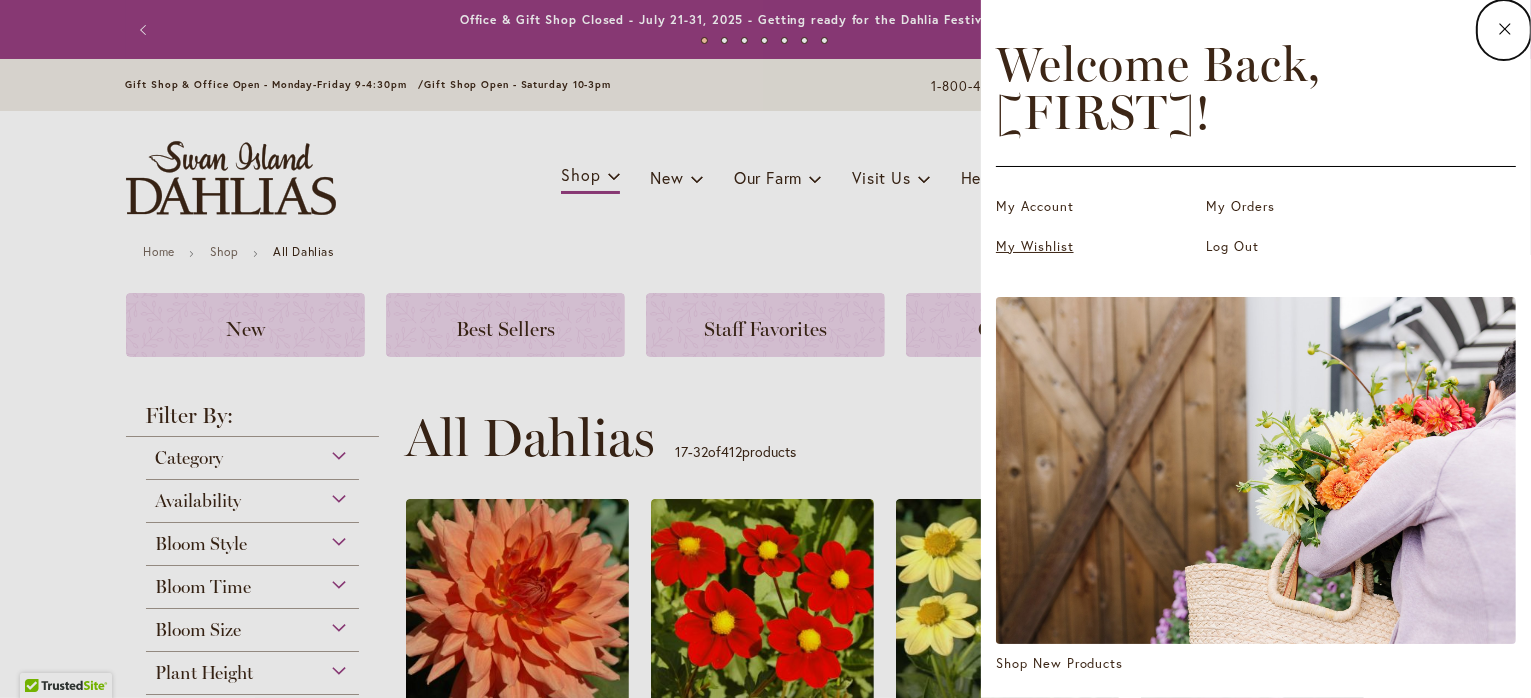 click on "My Wishlist" at bounding box center (1096, 247) 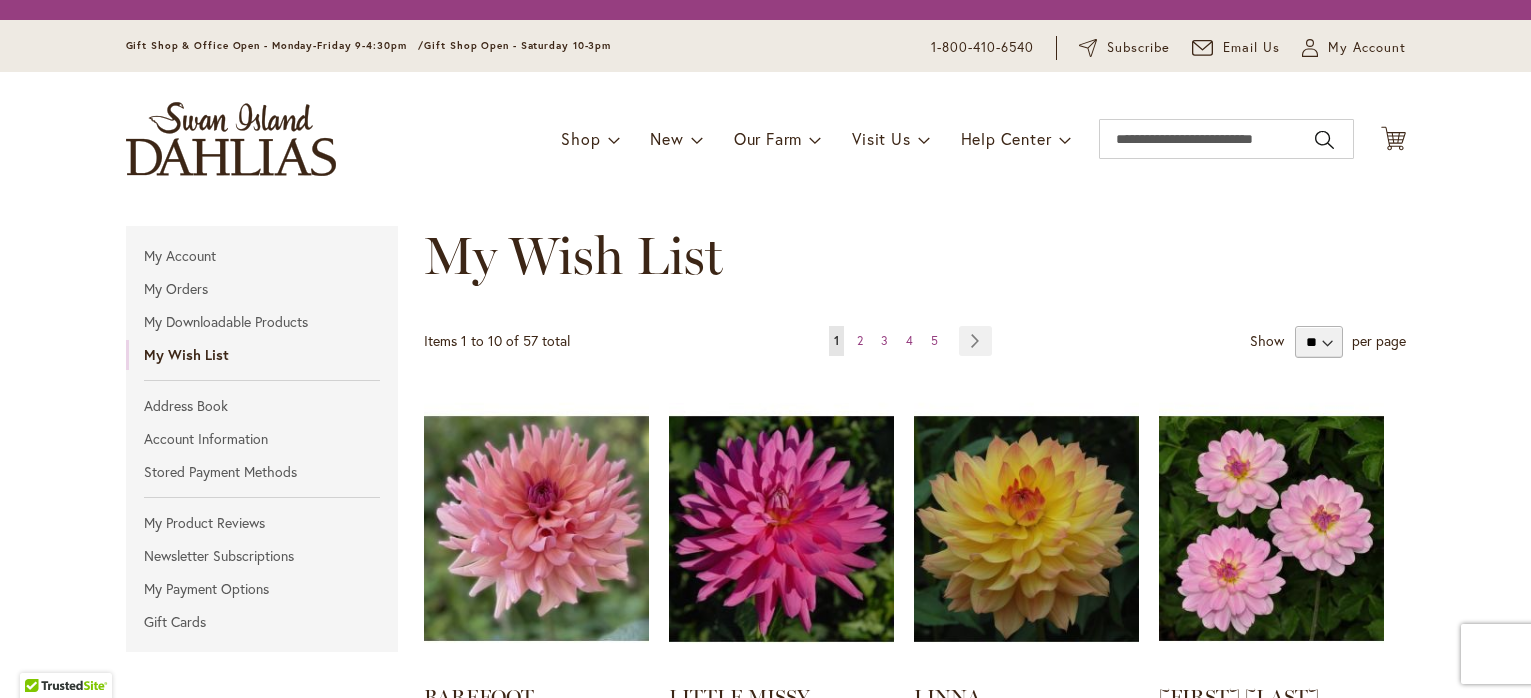 scroll, scrollTop: 0, scrollLeft: 0, axis: both 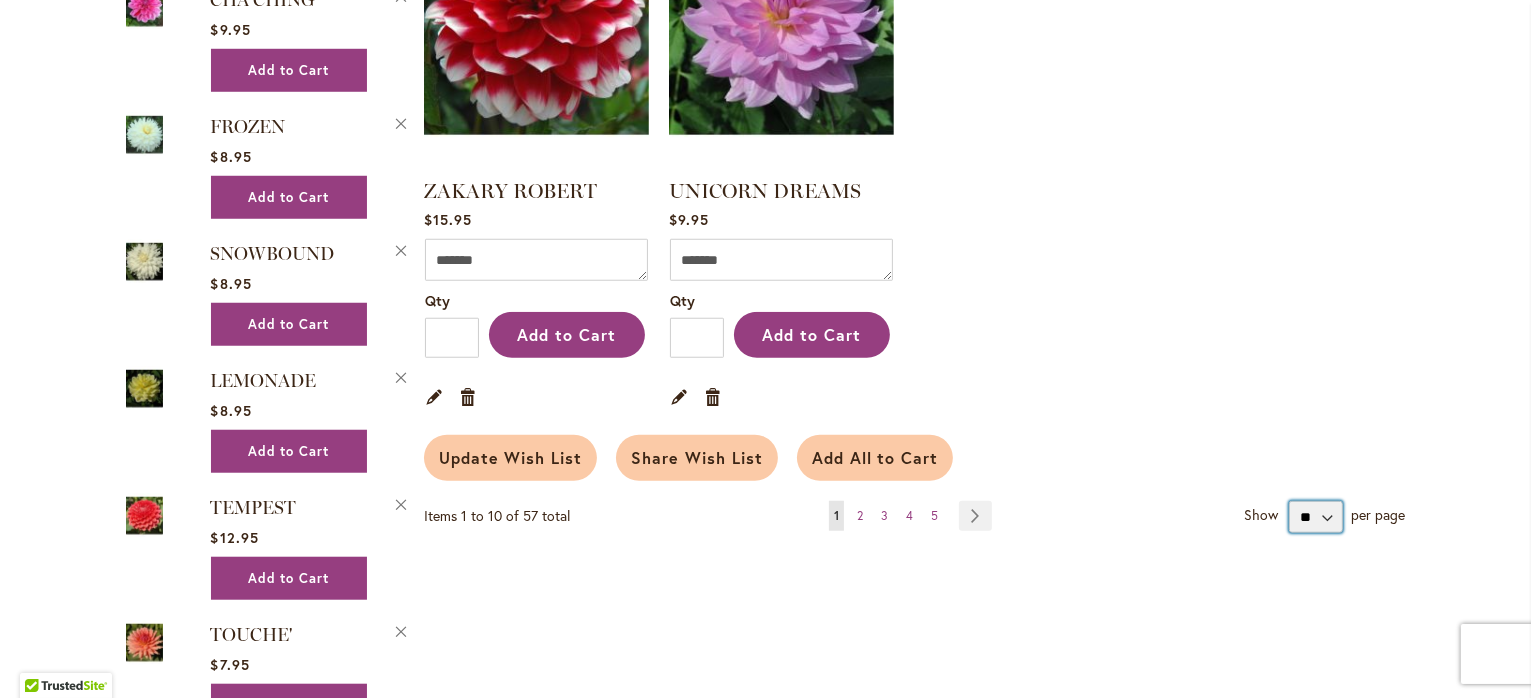 click on "**
**
**" at bounding box center (1315, 517) 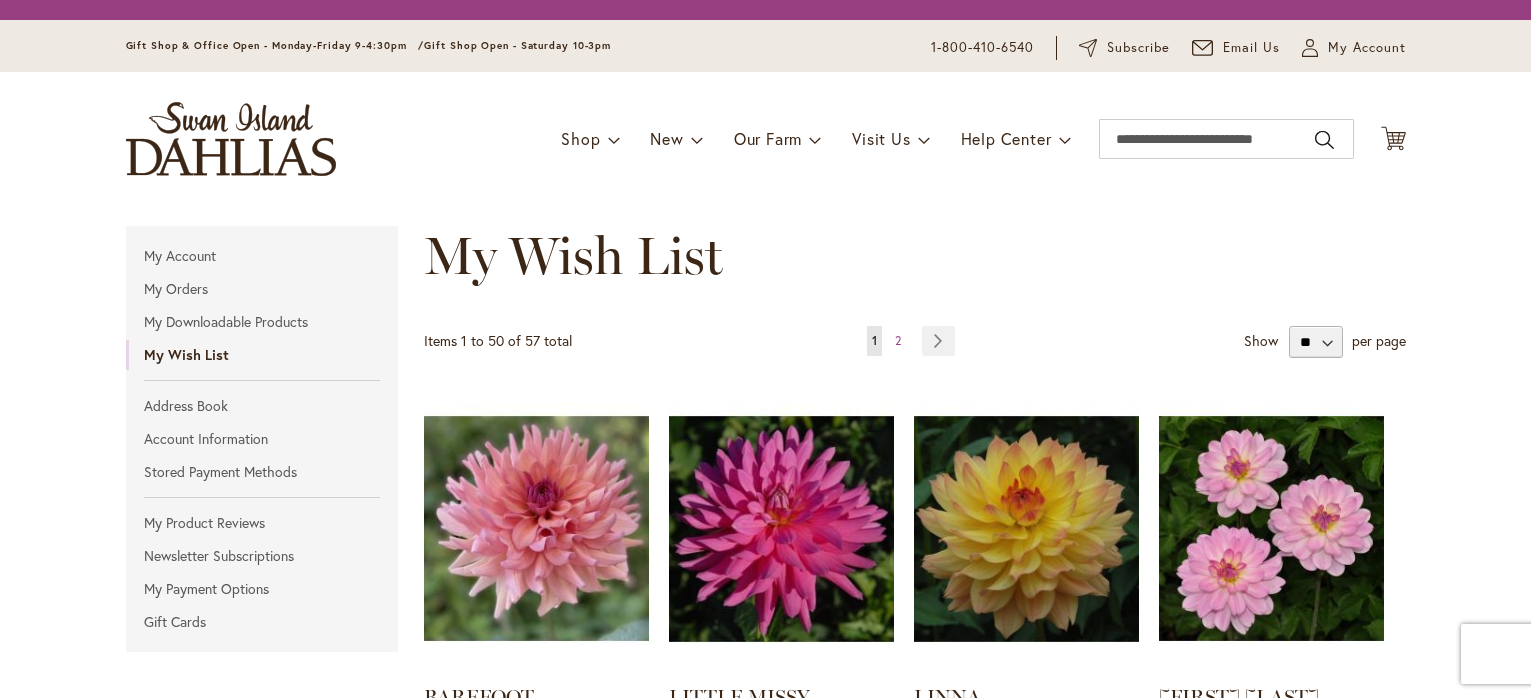 scroll, scrollTop: 0, scrollLeft: 0, axis: both 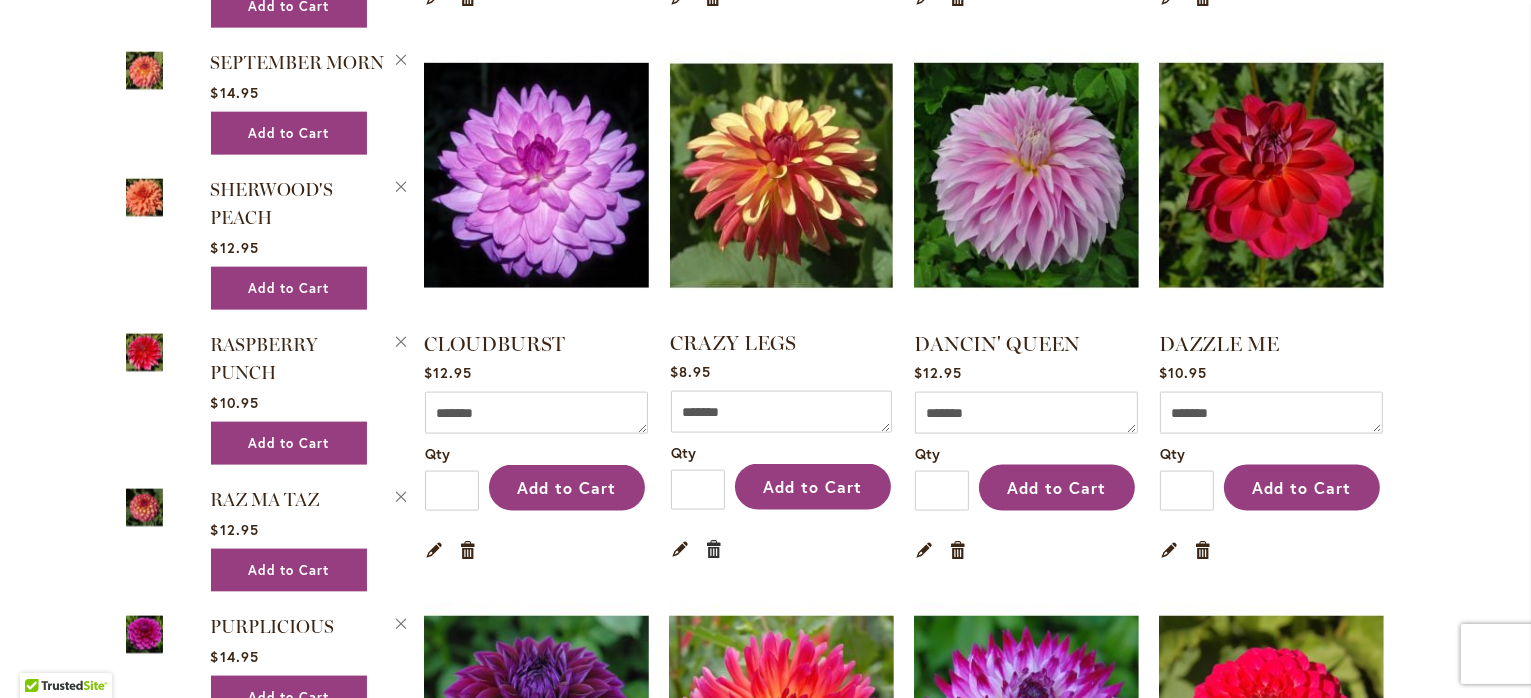 click on "Remove item" at bounding box center (714, 548) 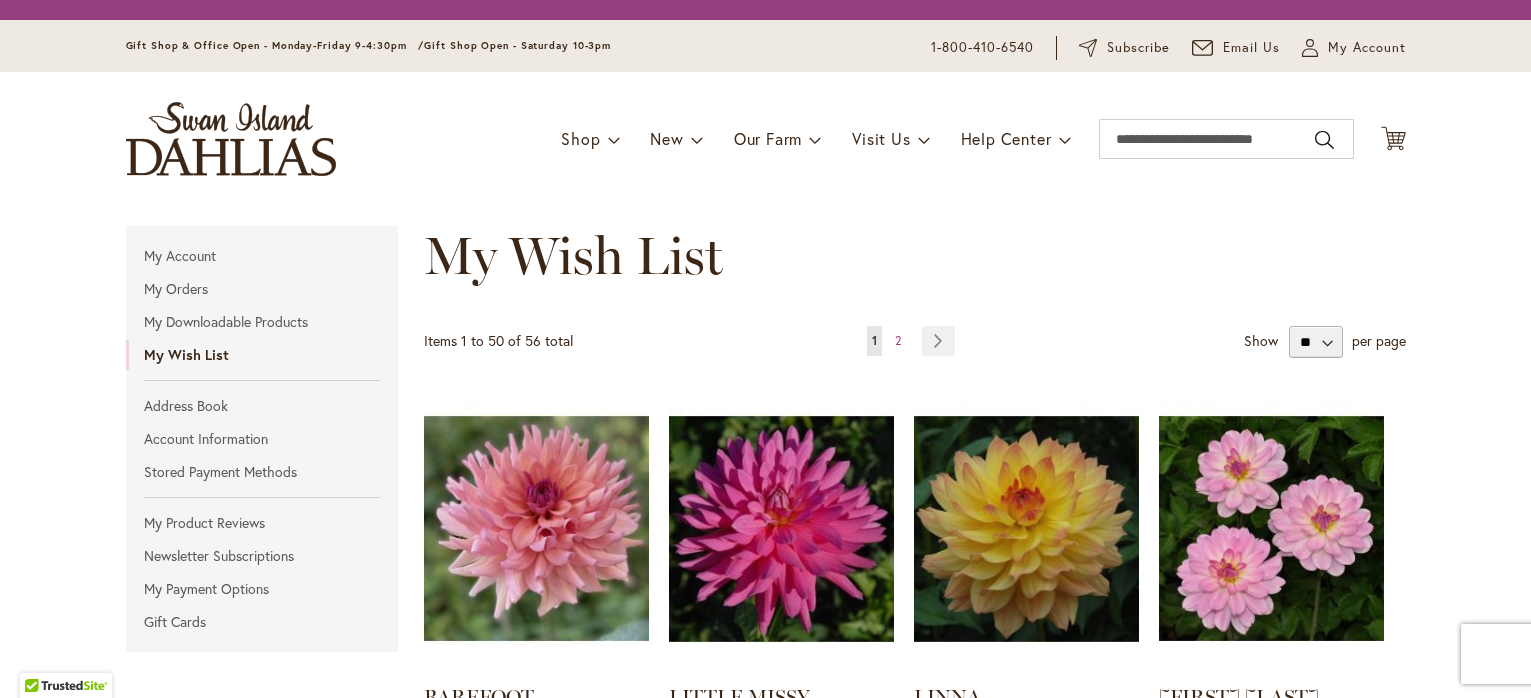 scroll, scrollTop: 0, scrollLeft: 0, axis: both 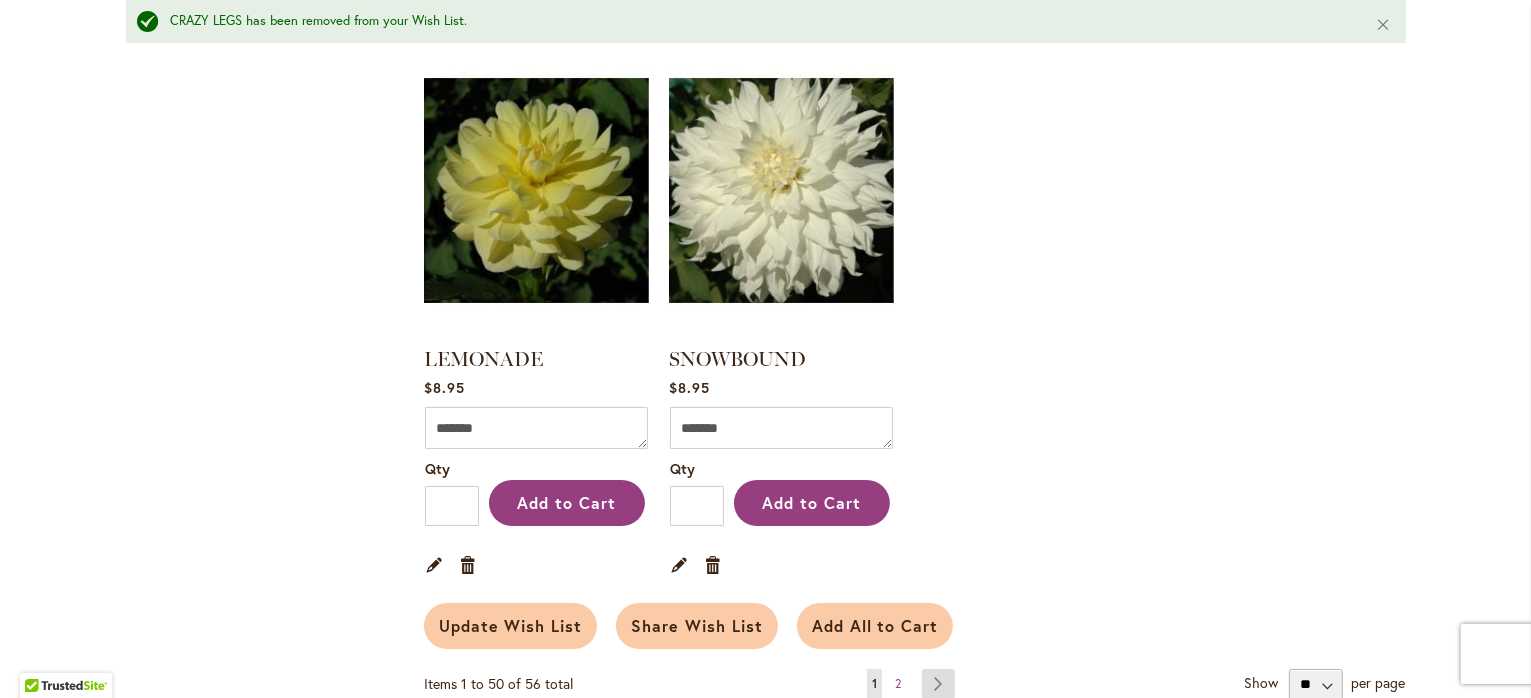 click on "Page
Next" at bounding box center [938, 684] 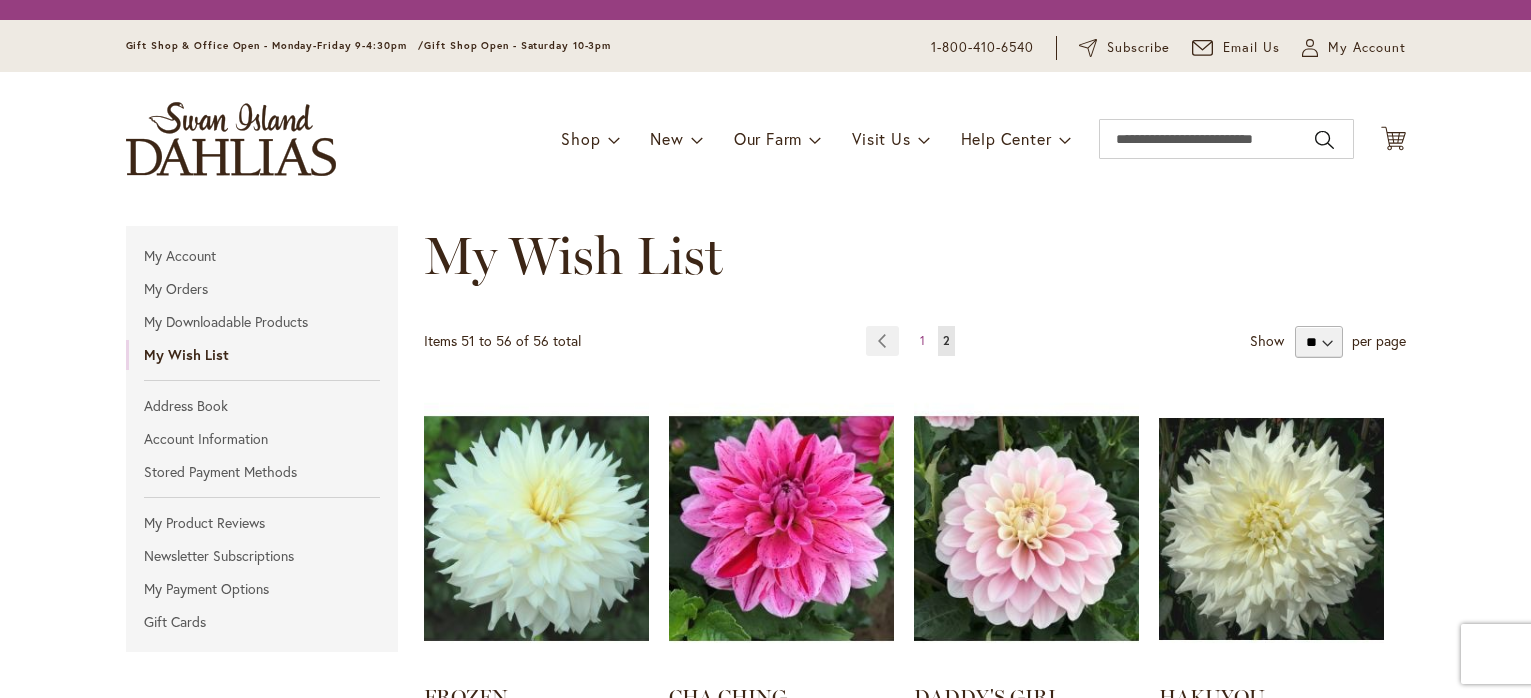 scroll, scrollTop: 0, scrollLeft: 0, axis: both 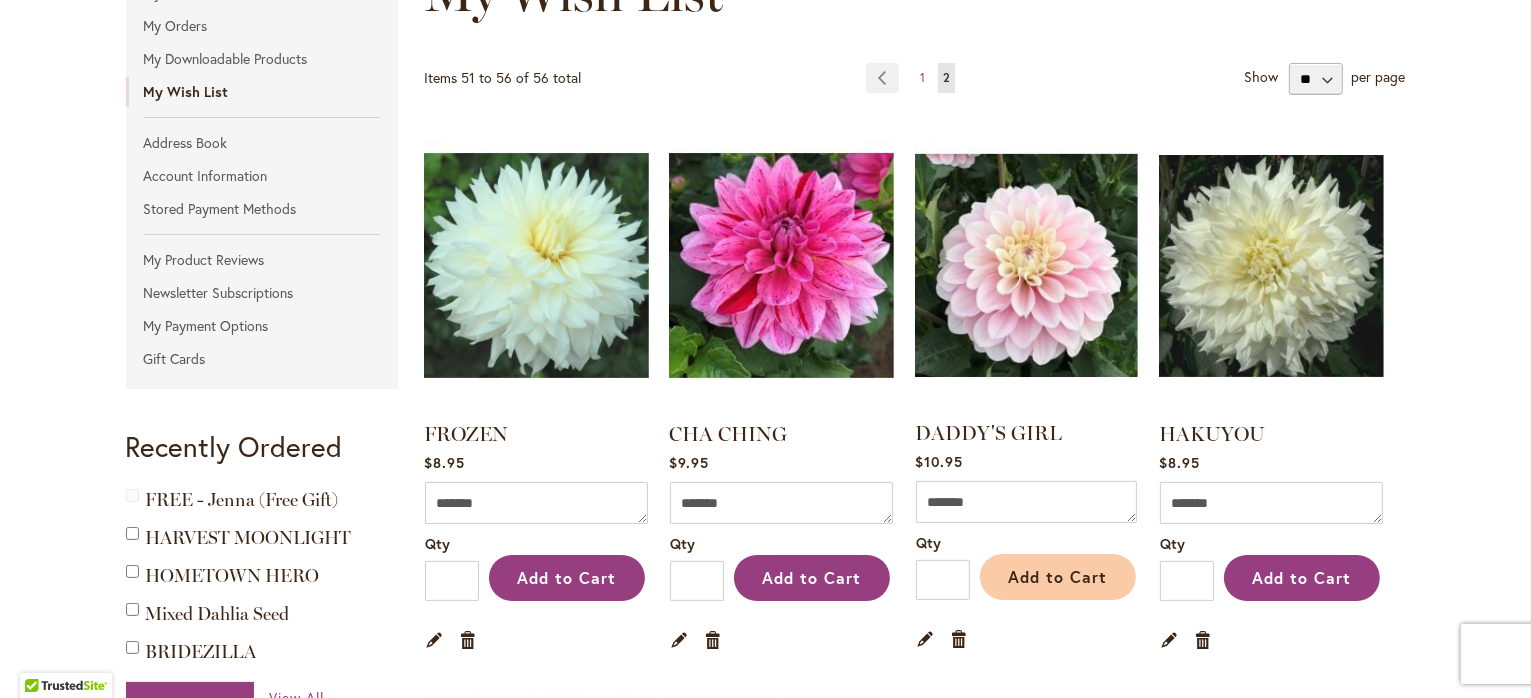 click on "Add to Cart" at bounding box center (1057, 576) 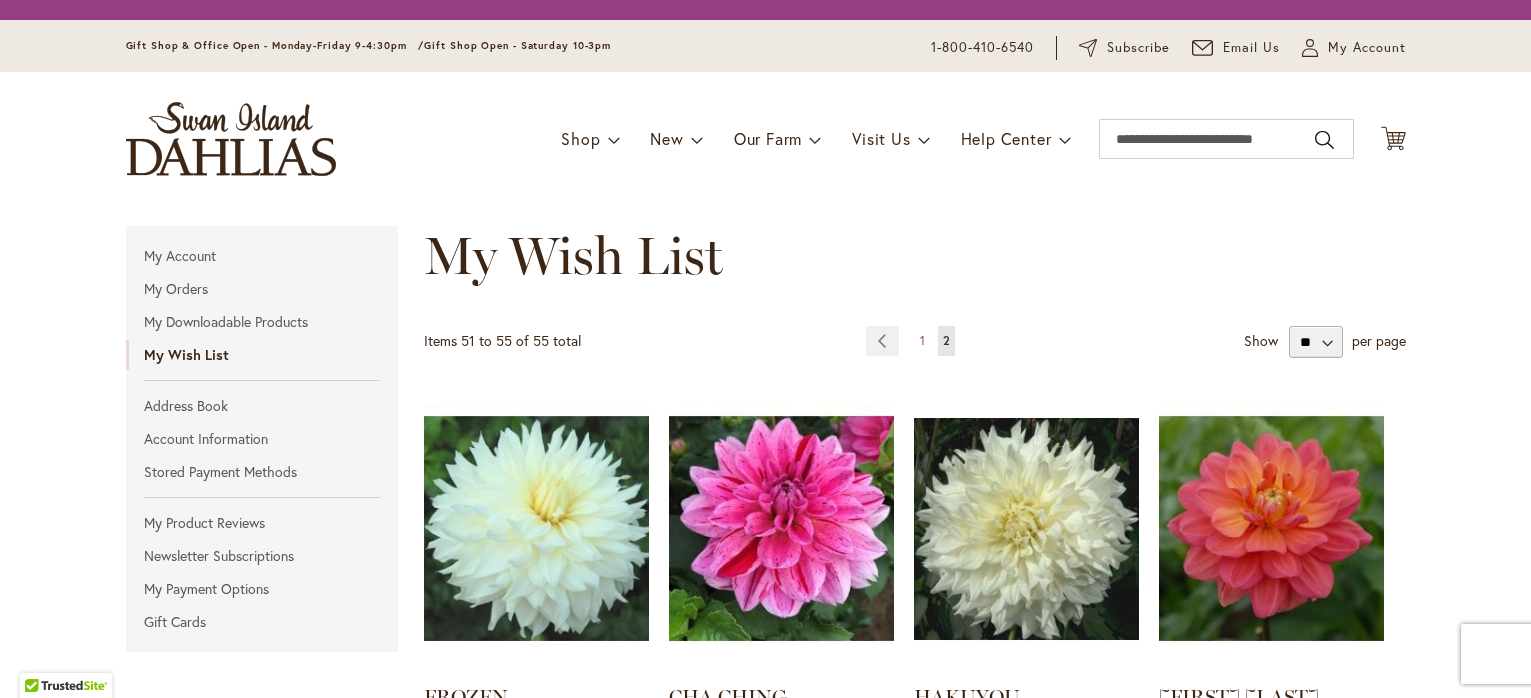 scroll, scrollTop: 0, scrollLeft: 0, axis: both 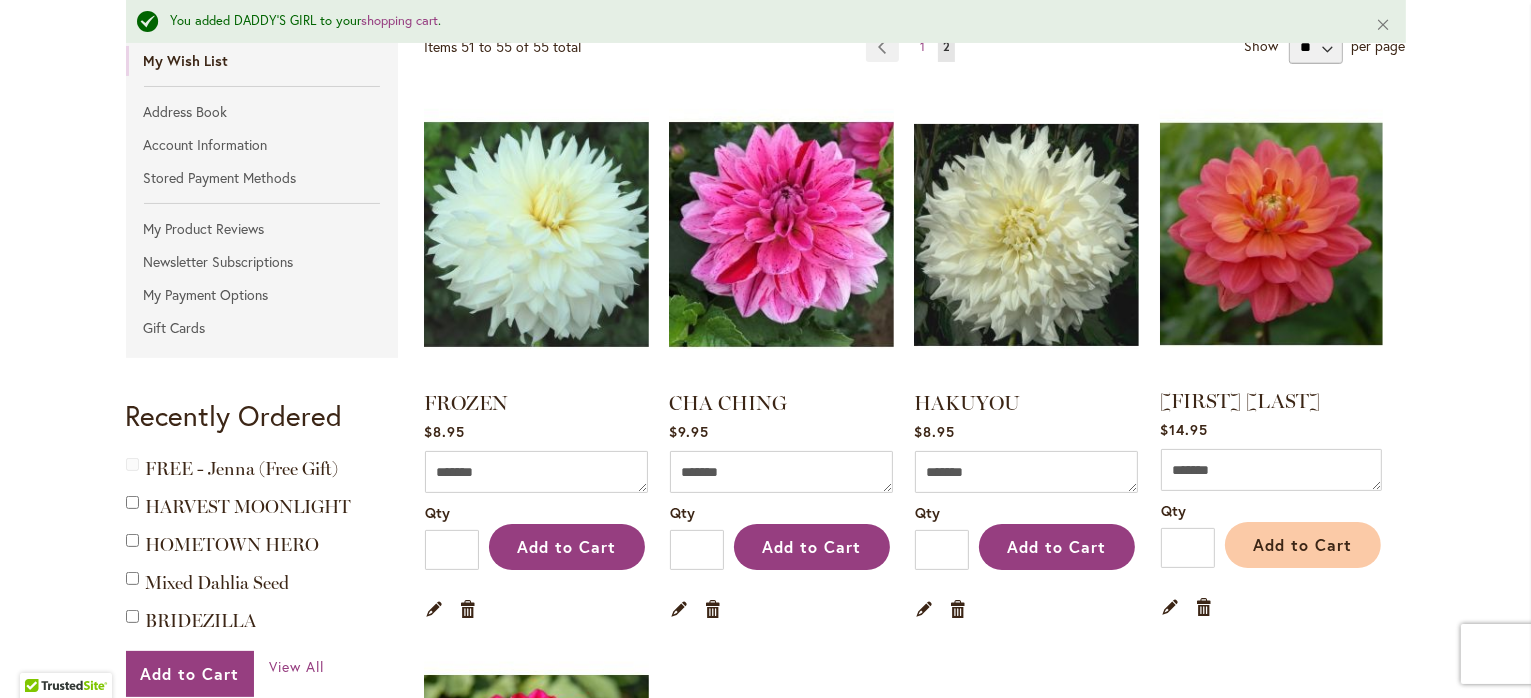 click on "Add to Cart" at bounding box center [1302, 544] 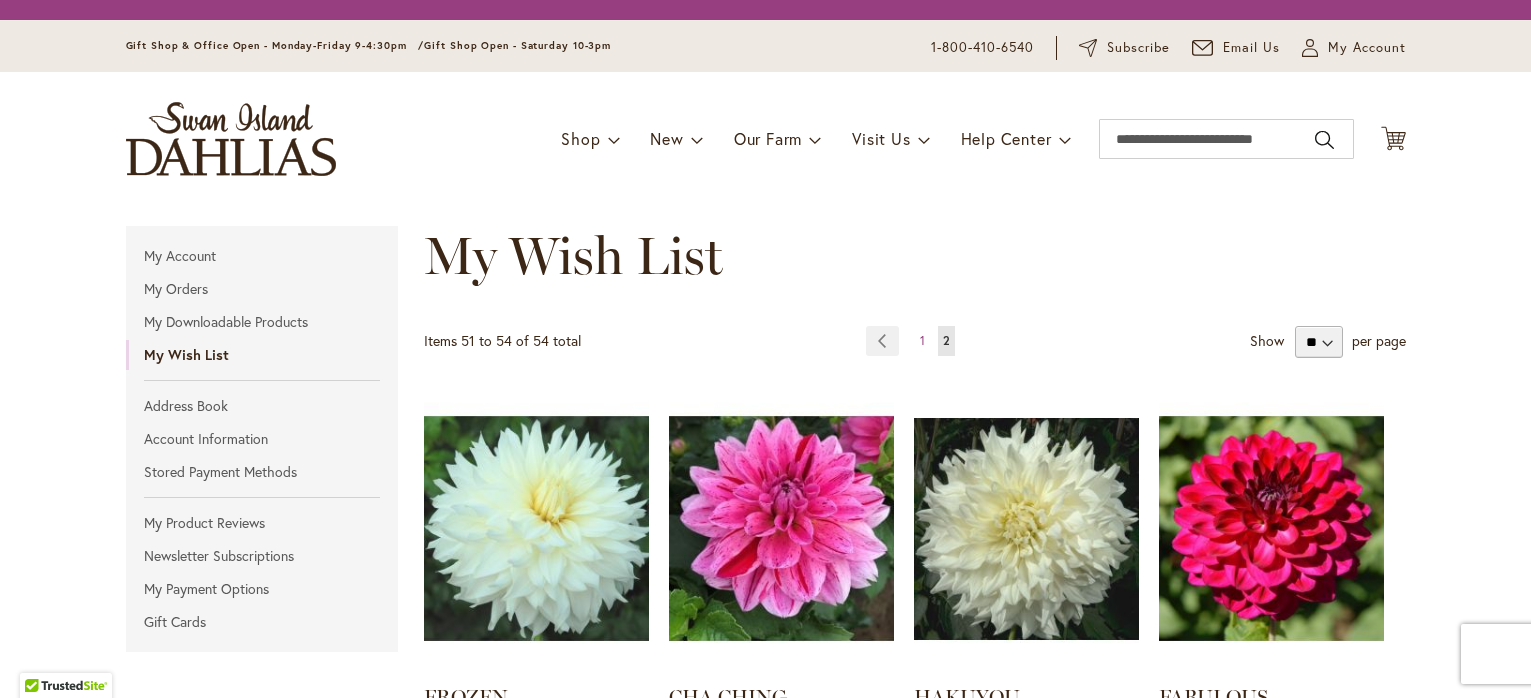 scroll, scrollTop: 0, scrollLeft: 0, axis: both 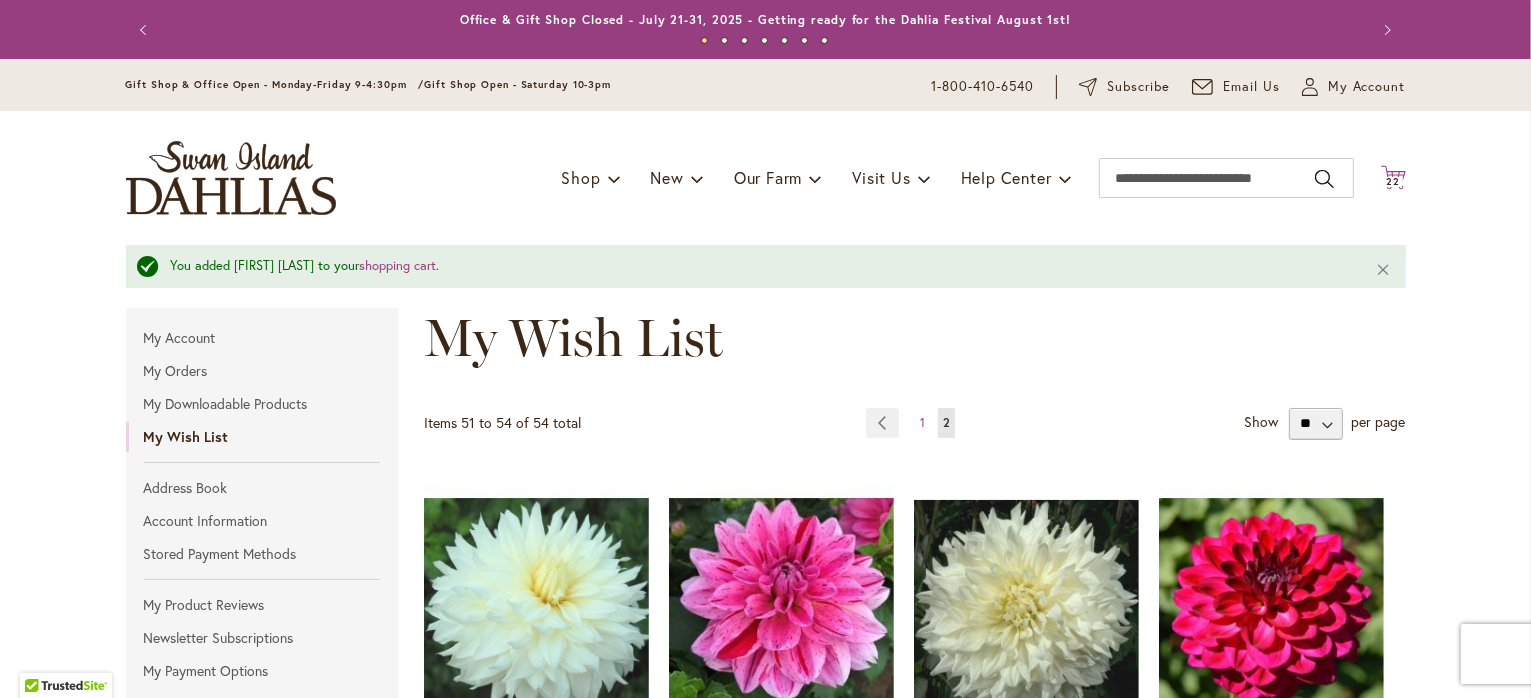 click on "22" at bounding box center (1393, 181) 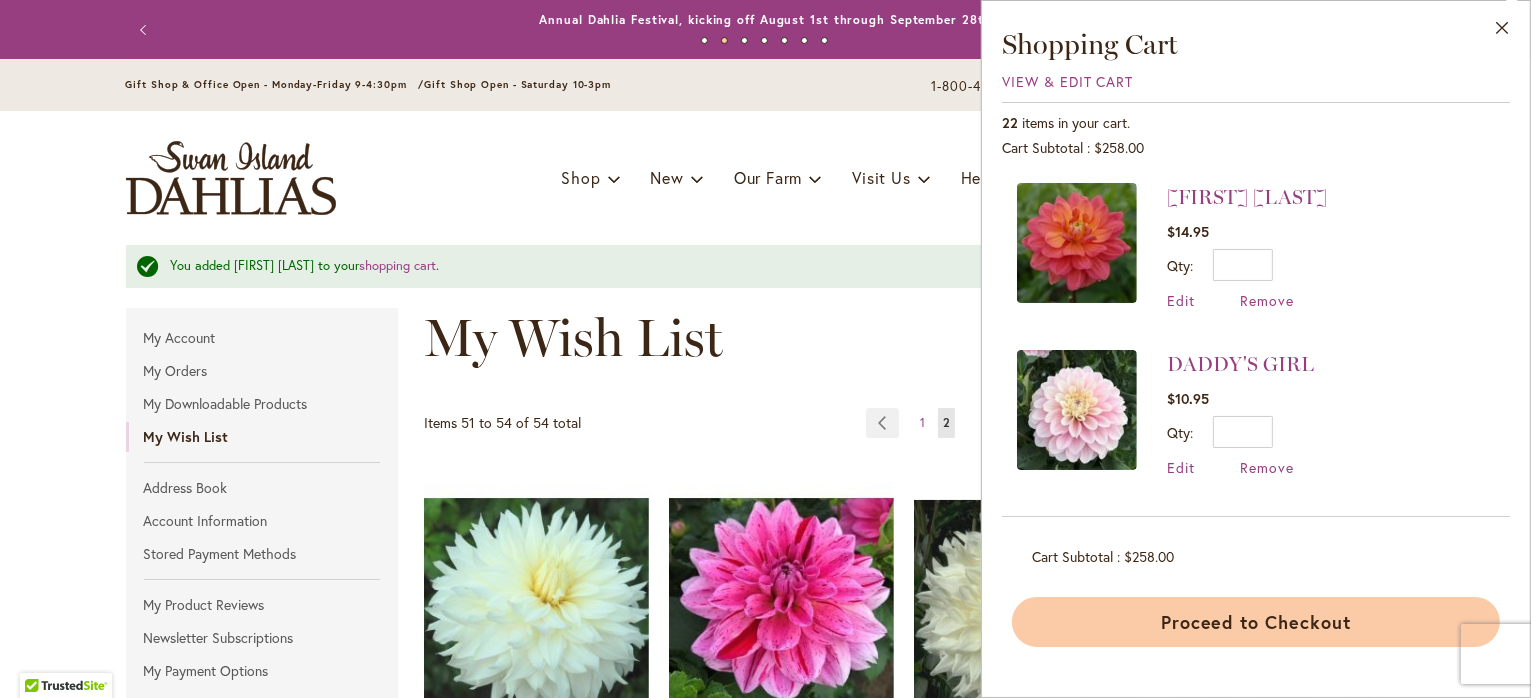click on "Proceed to Checkout" at bounding box center (1256, 622) 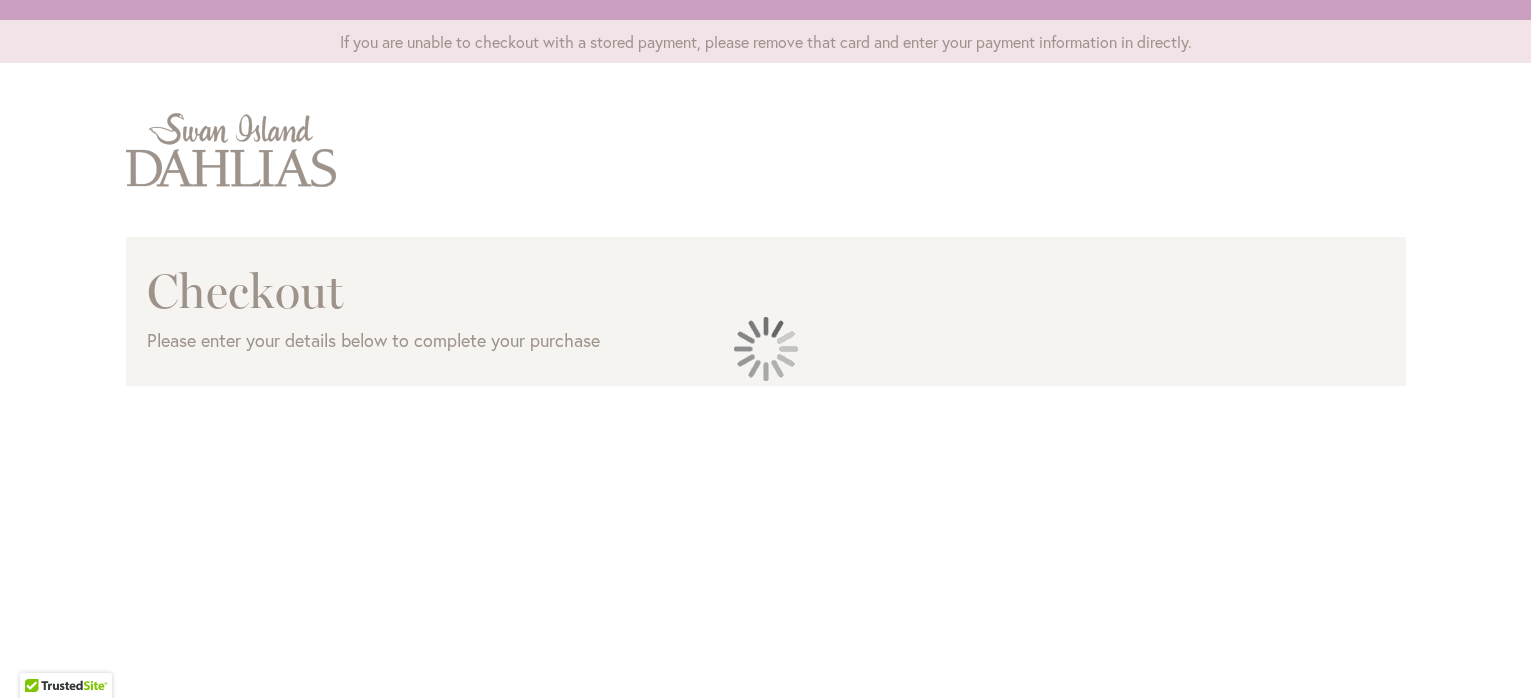 scroll, scrollTop: 0, scrollLeft: 0, axis: both 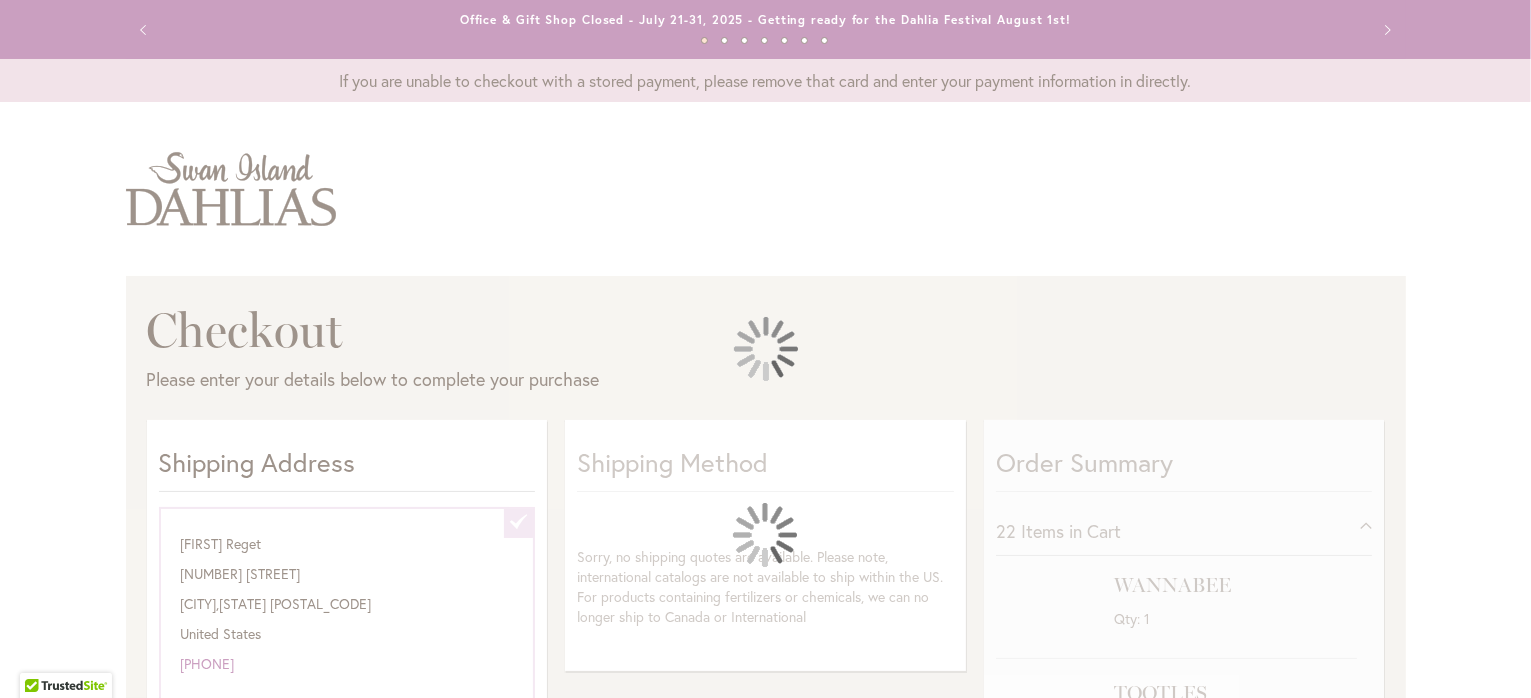 select on "**********" 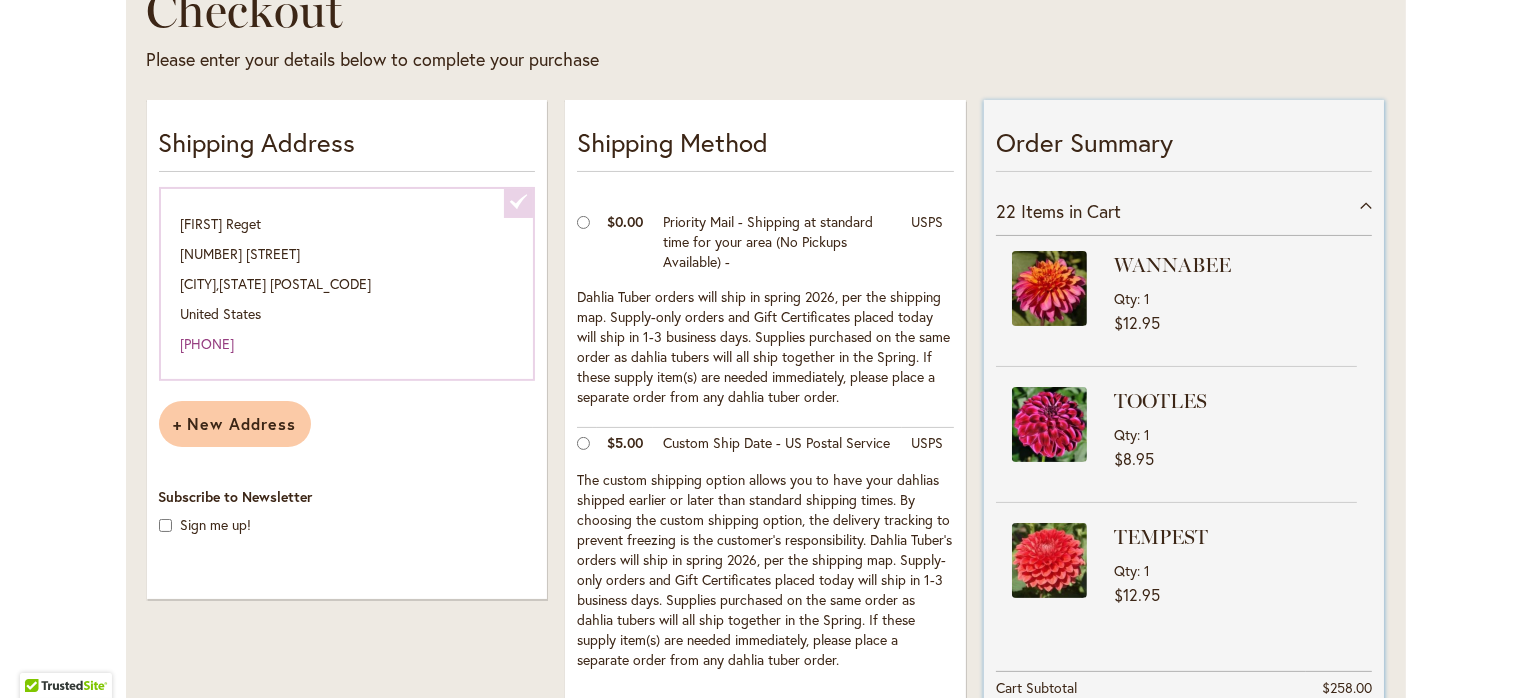 scroll, scrollTop: 359, scrollLeft: 0, axis: vertical 